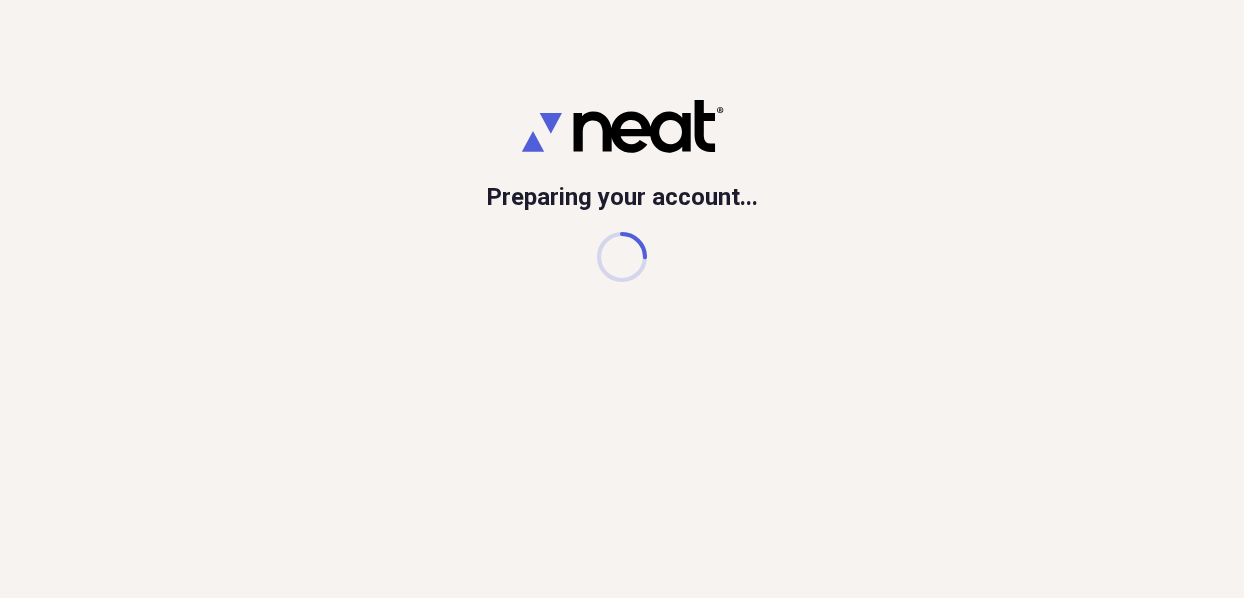 scroll, scrollTop: 0, scrollLeft: 0, axis: both 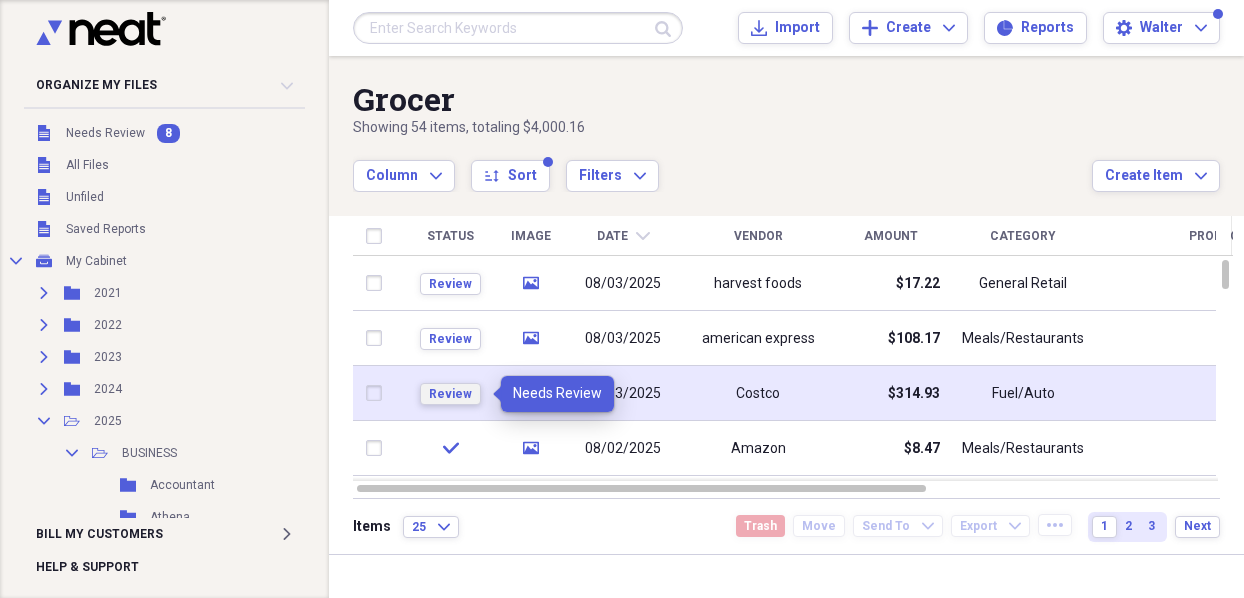 click on "Review" at bounding box center (450, 394) 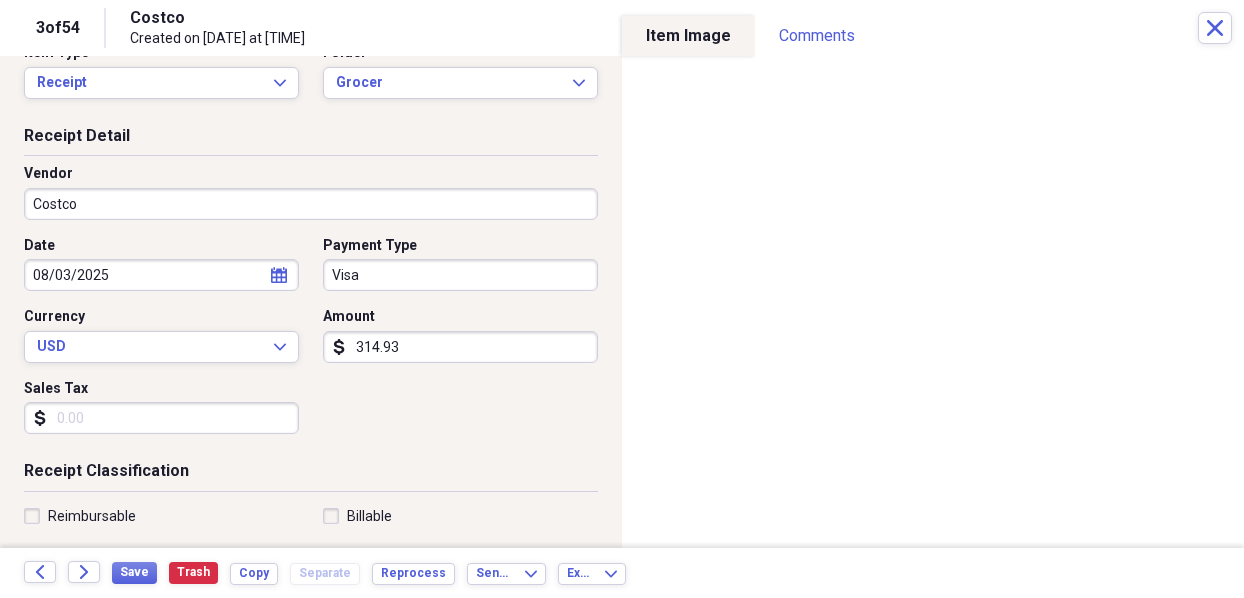 scroll, scrollTop: 100, scrollLeft: 0, axis: vertical 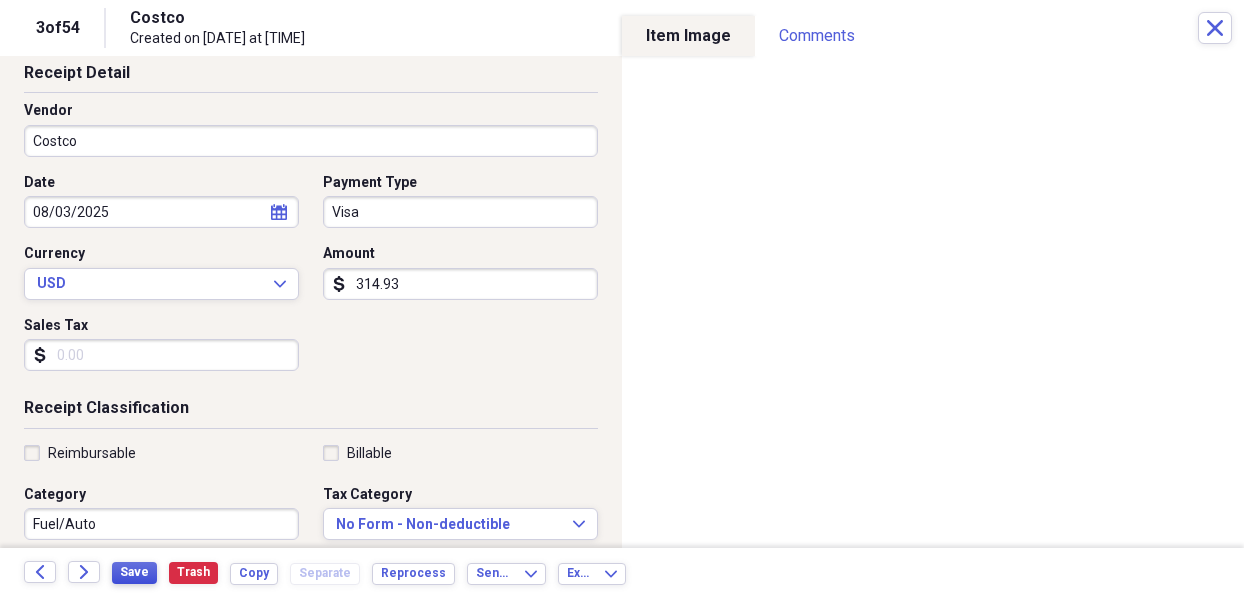 click on "Save" at bounding box center [134, 572] 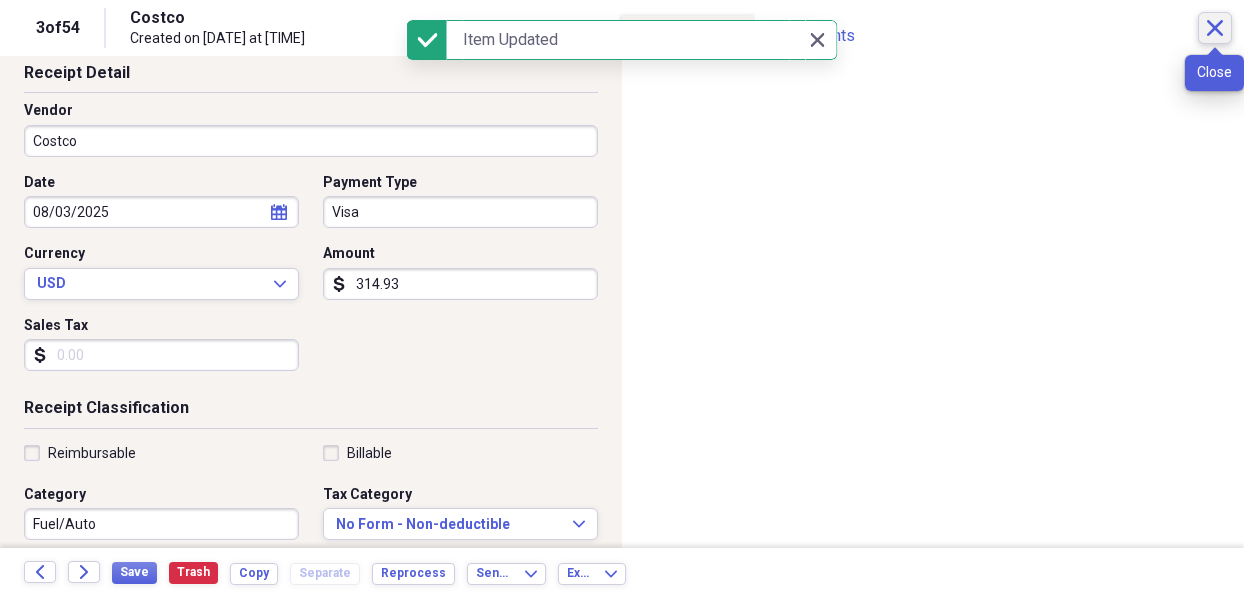 click on "Close" at bounding box center [1215, 28] 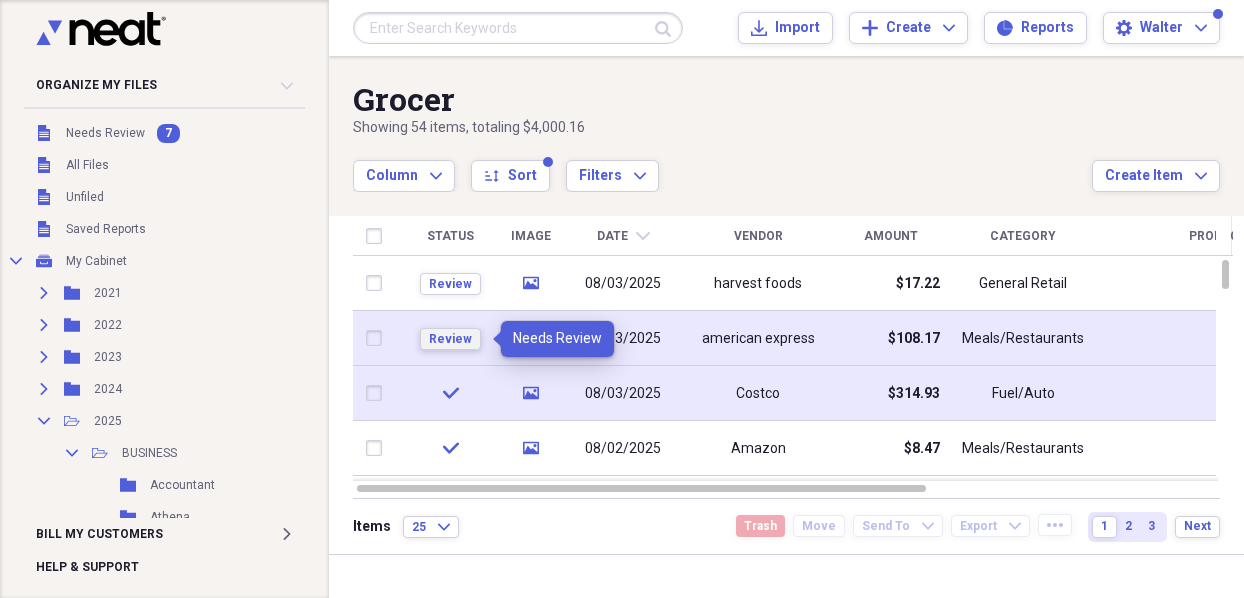 click on "Review" at bounding box center [450, 339] 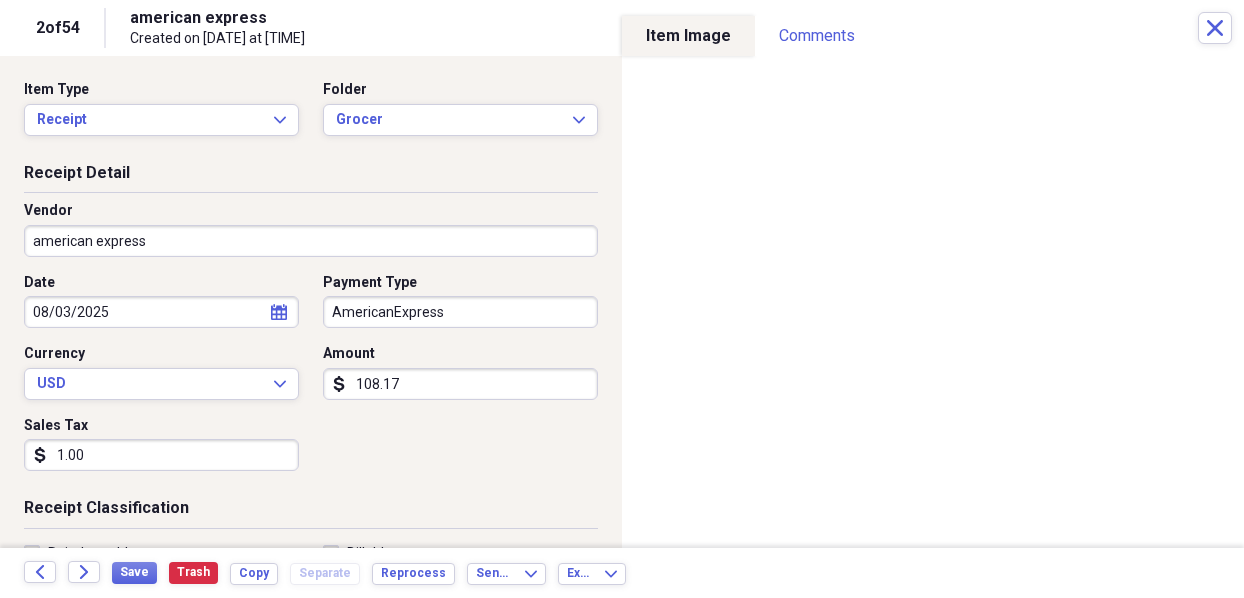 click on "american express" at bounding box center [311, 241] 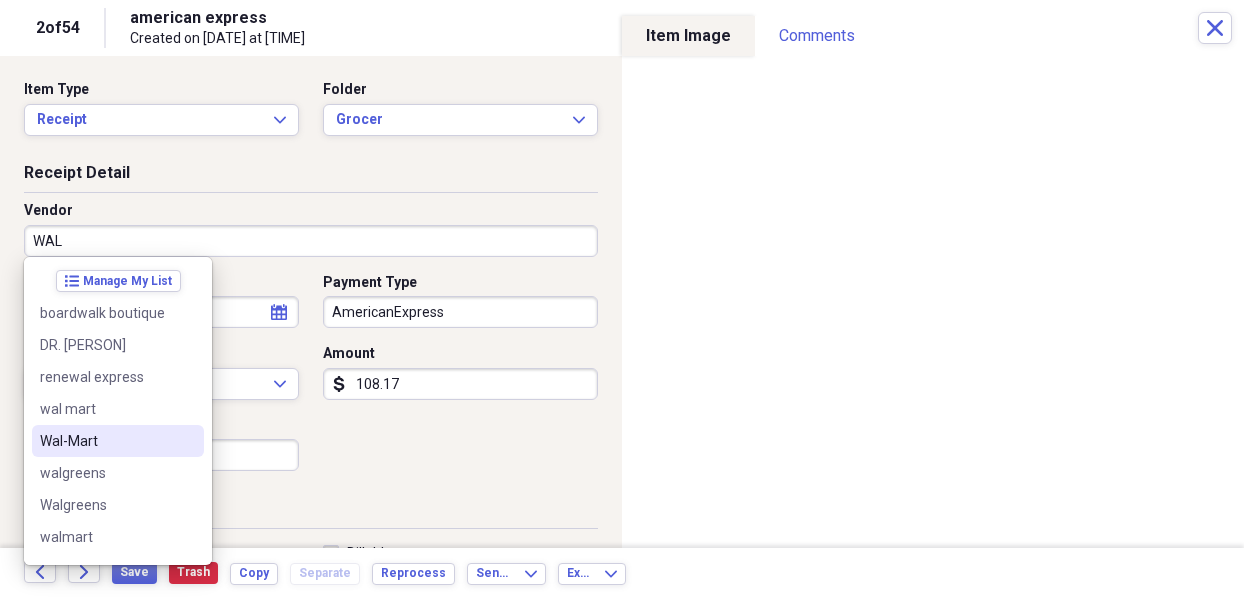 click on "Wal-Mart" at bounding box center (106, 441) 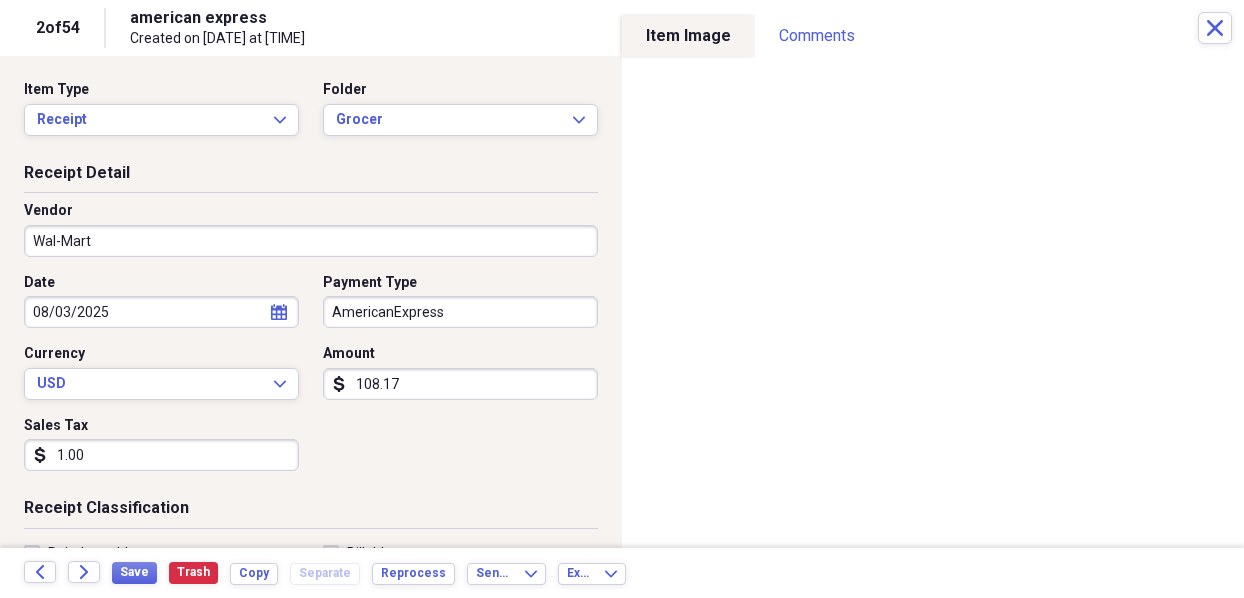 type on "Fuel/Auto" 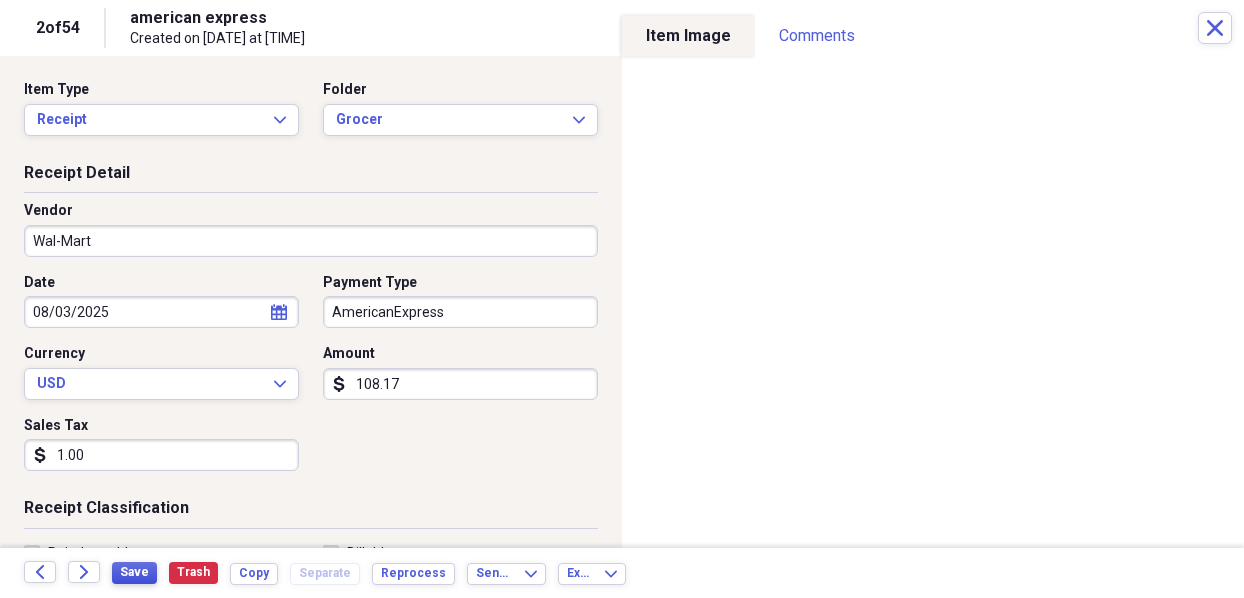 click on "Save" at bounding box center [134, 572] 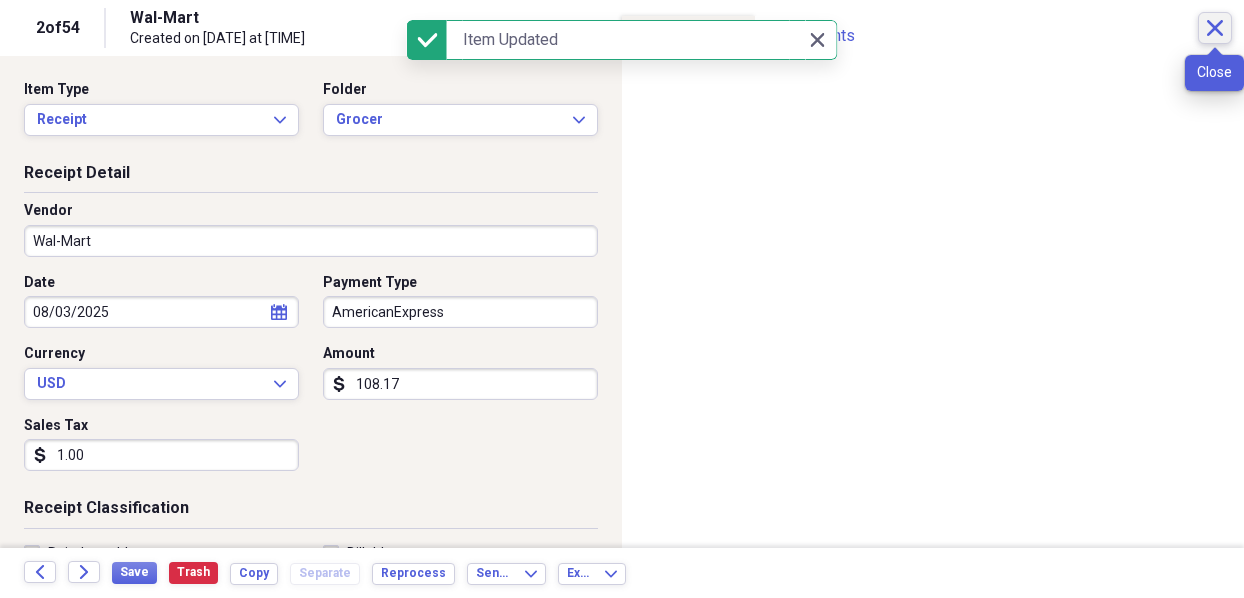 click on "Close" at bounding box center (1215, 28) 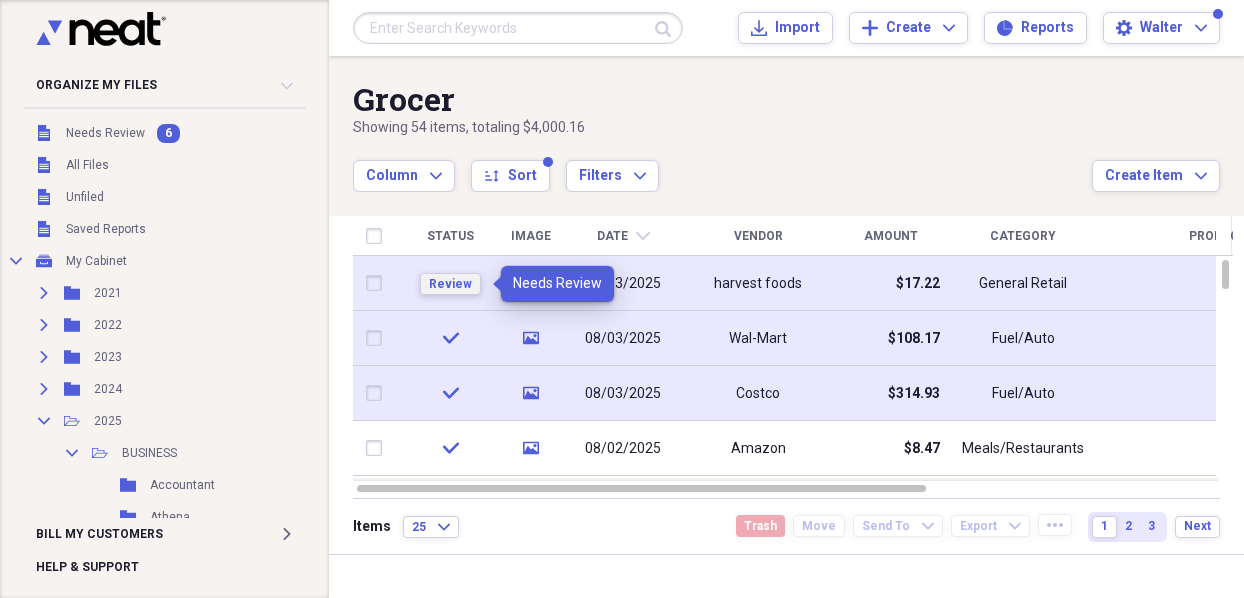 click on "Review" at bounding box center [450, 284] 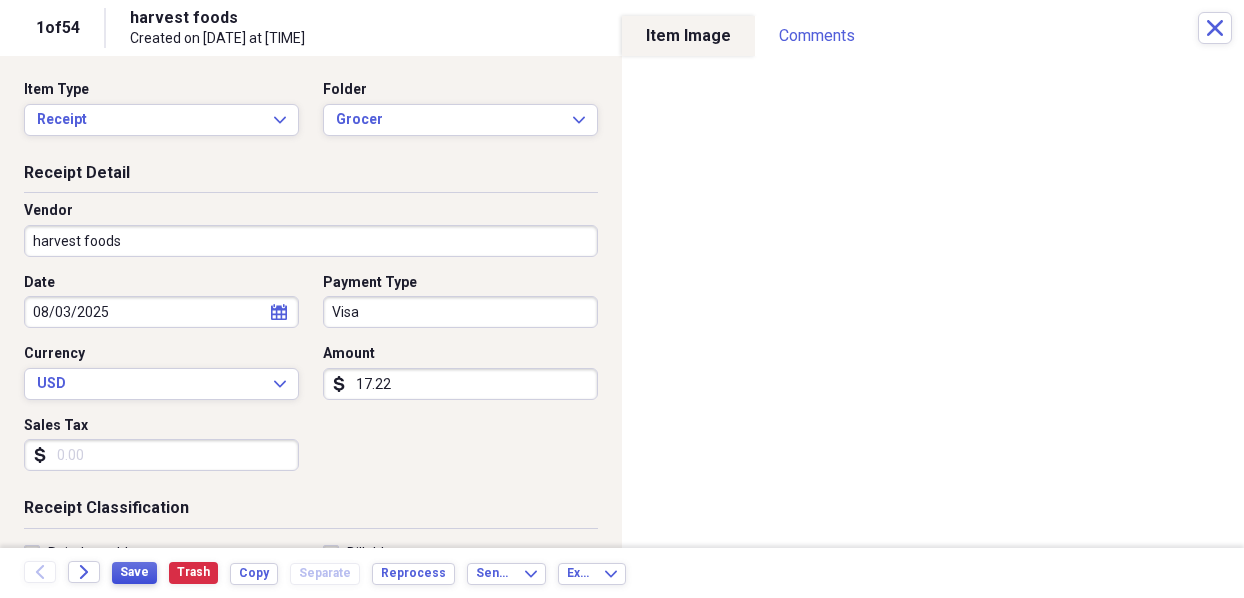 click on "Save" at bounding box center (134, 573) 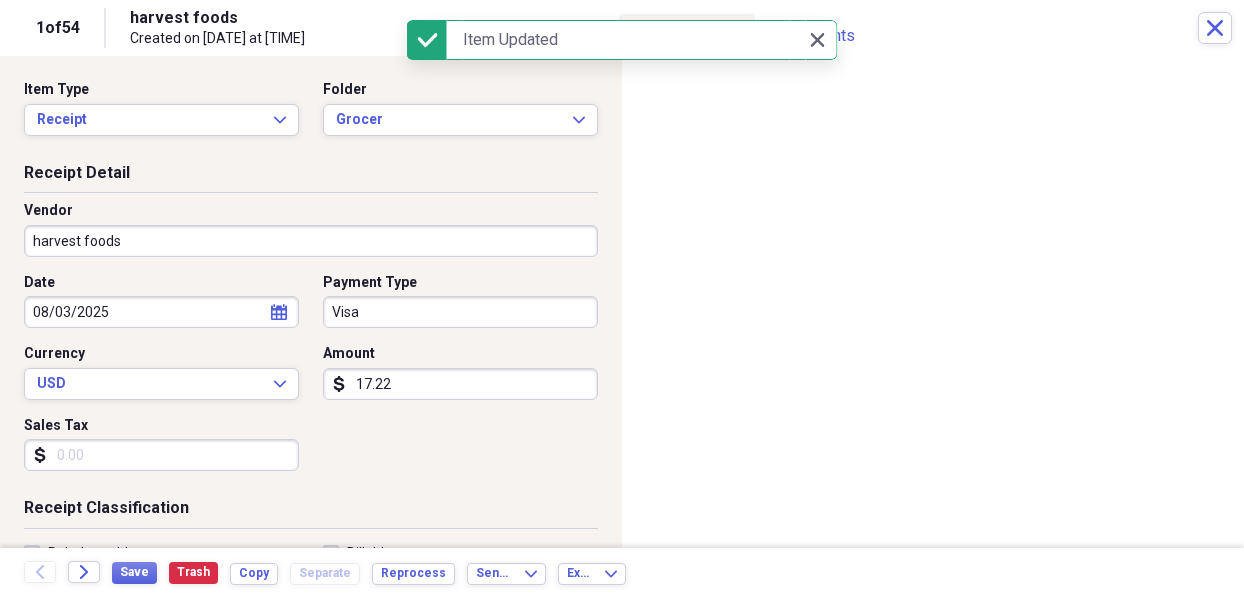 click on "[PERSON] Created on [DATE] at [TIME]" at bounding box center (664, 28) 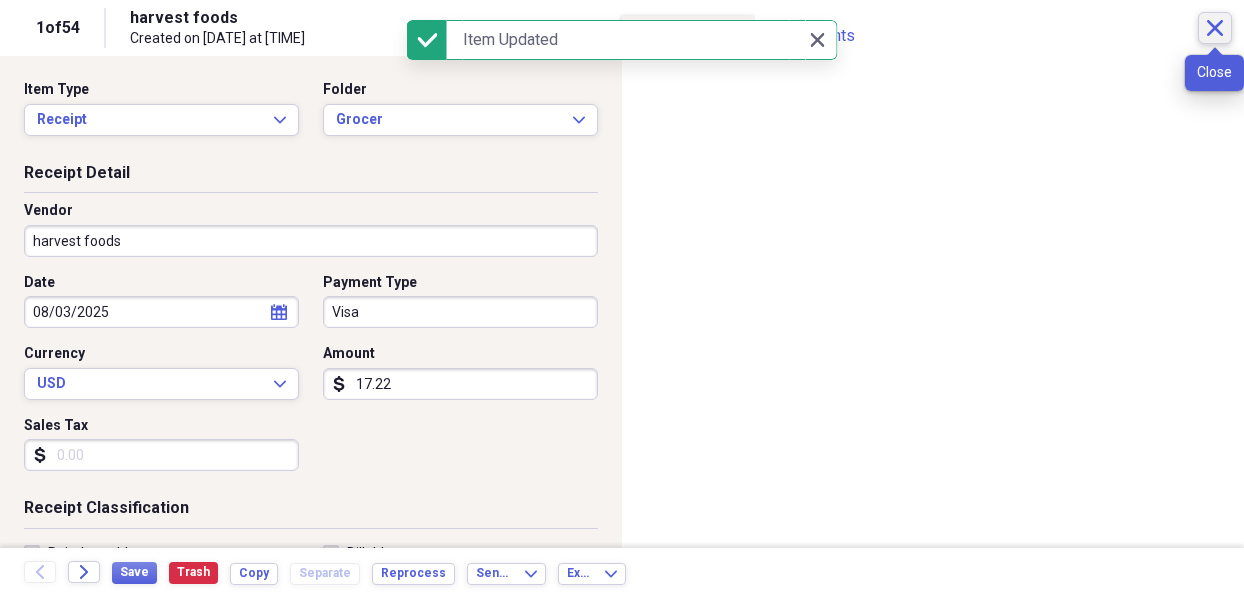 click 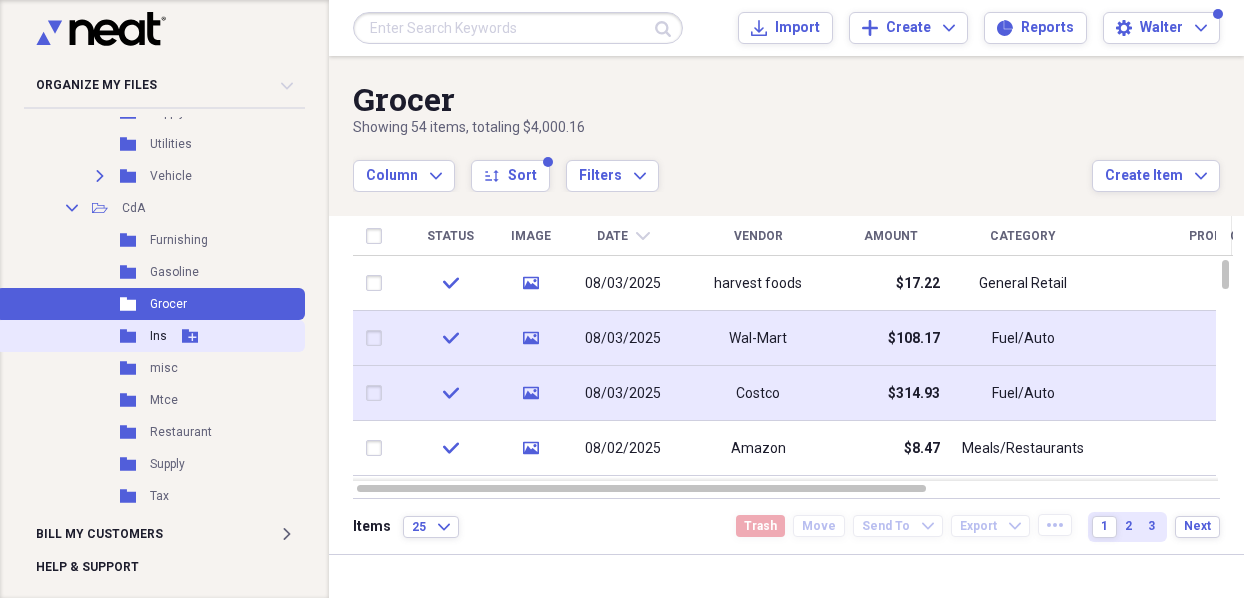 scroll, scrollTop: 600, scrollLeft: 0, axis: vertical 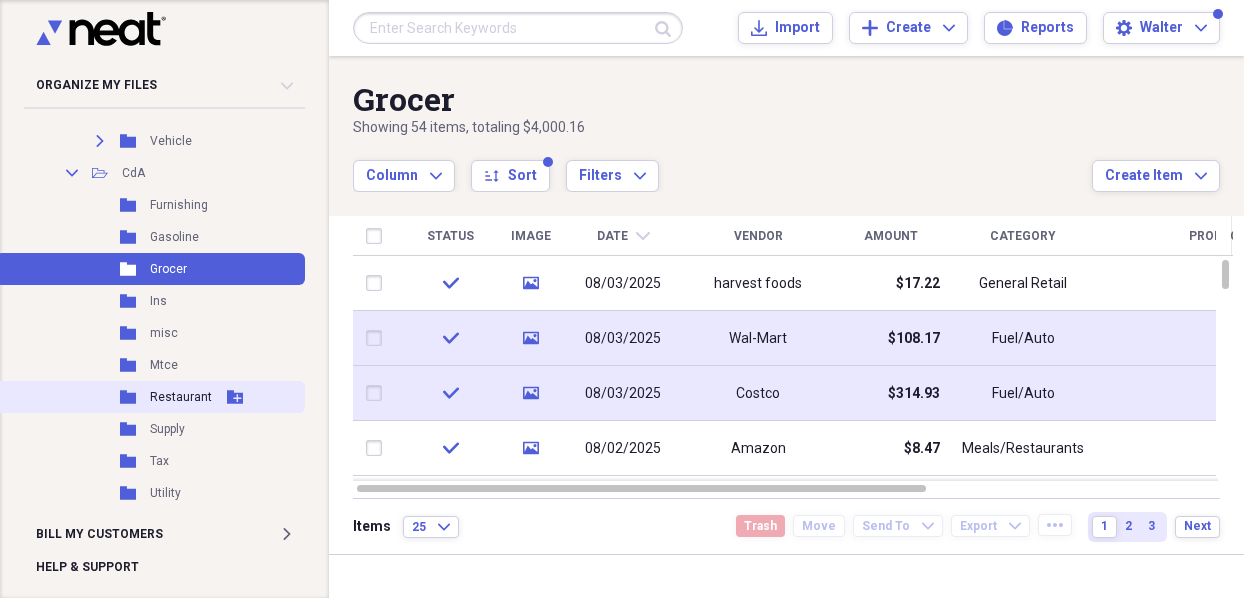 click 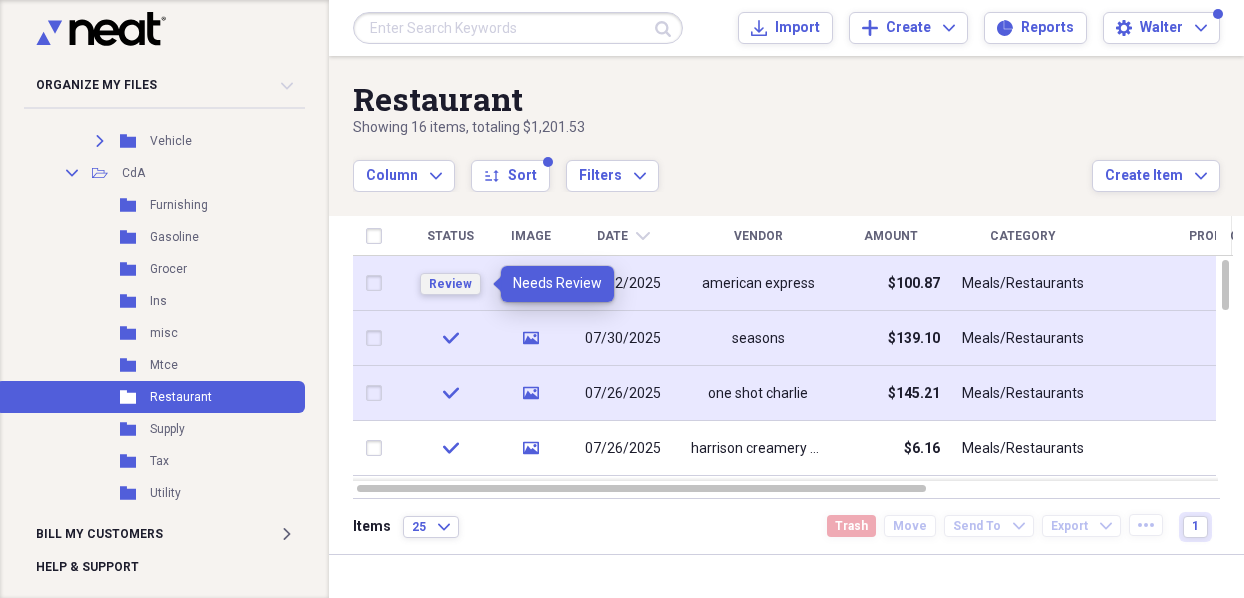 click on "Review" at bounding box center [450, 284] 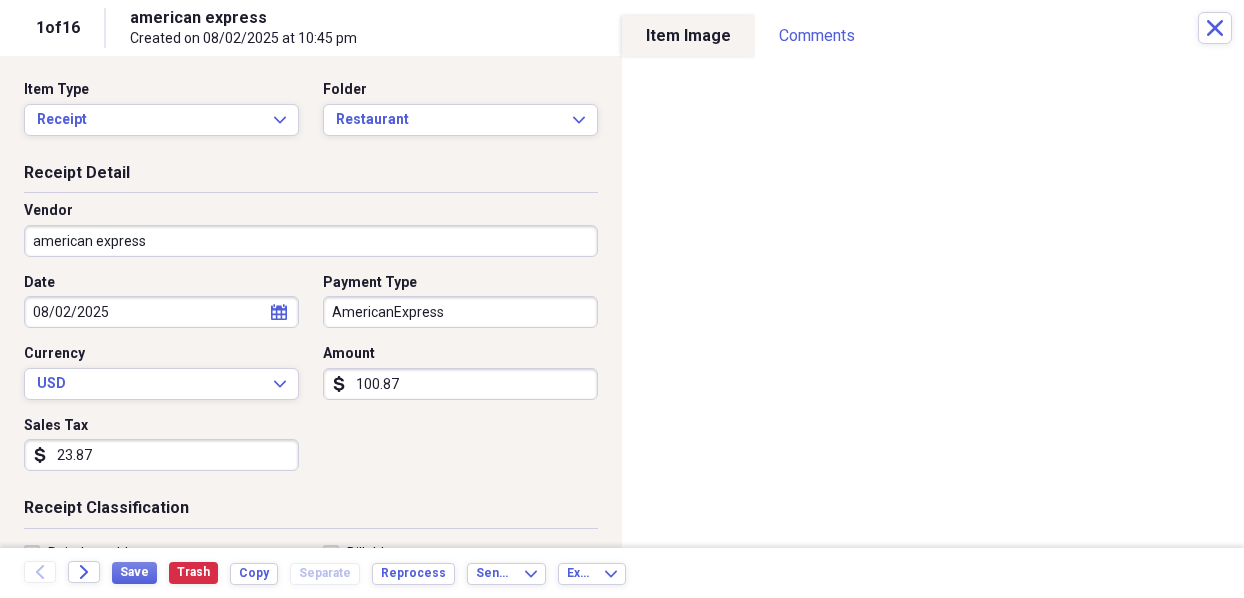 click on "american express" at bounding box center (311, 241) 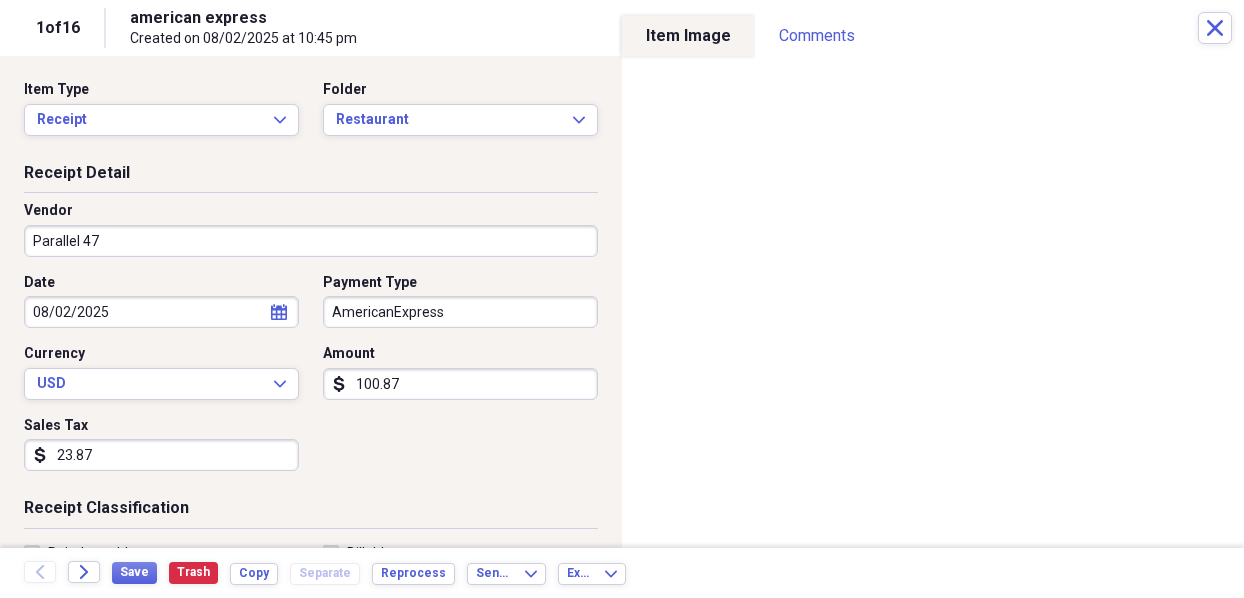 type on "Parallel 47" 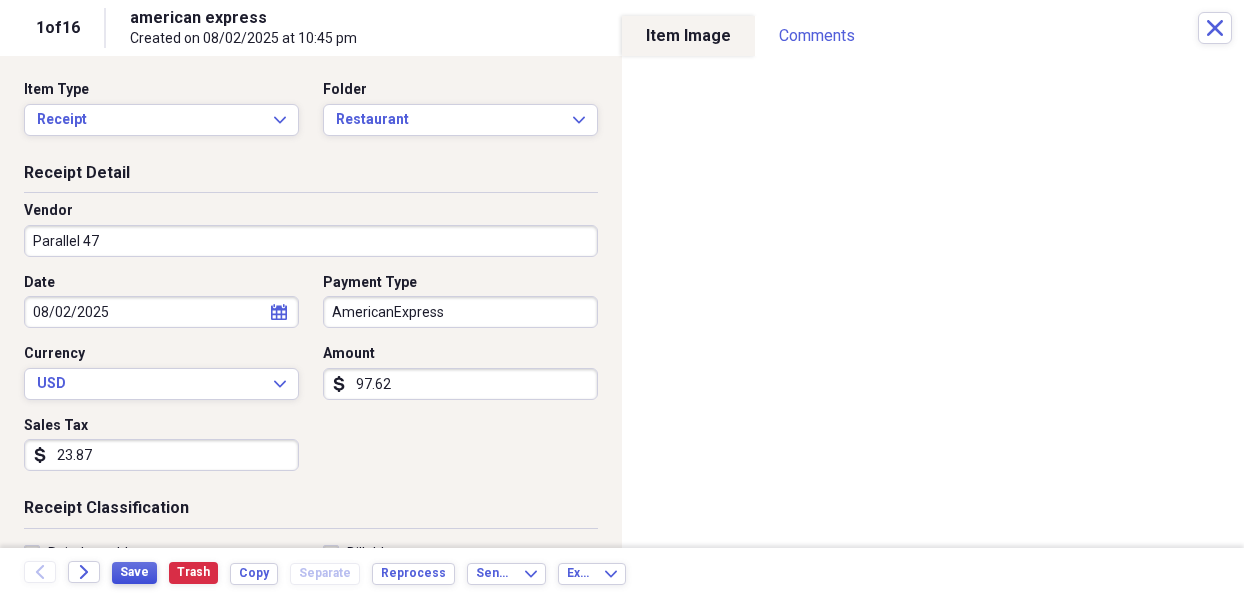 type on "97.62" 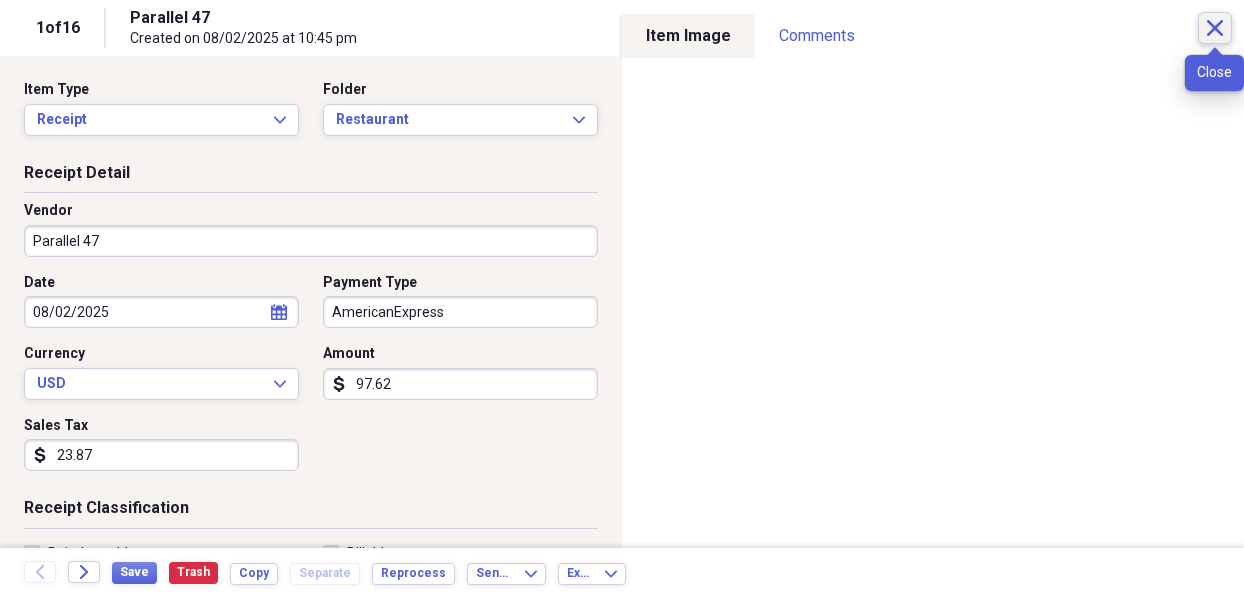 click 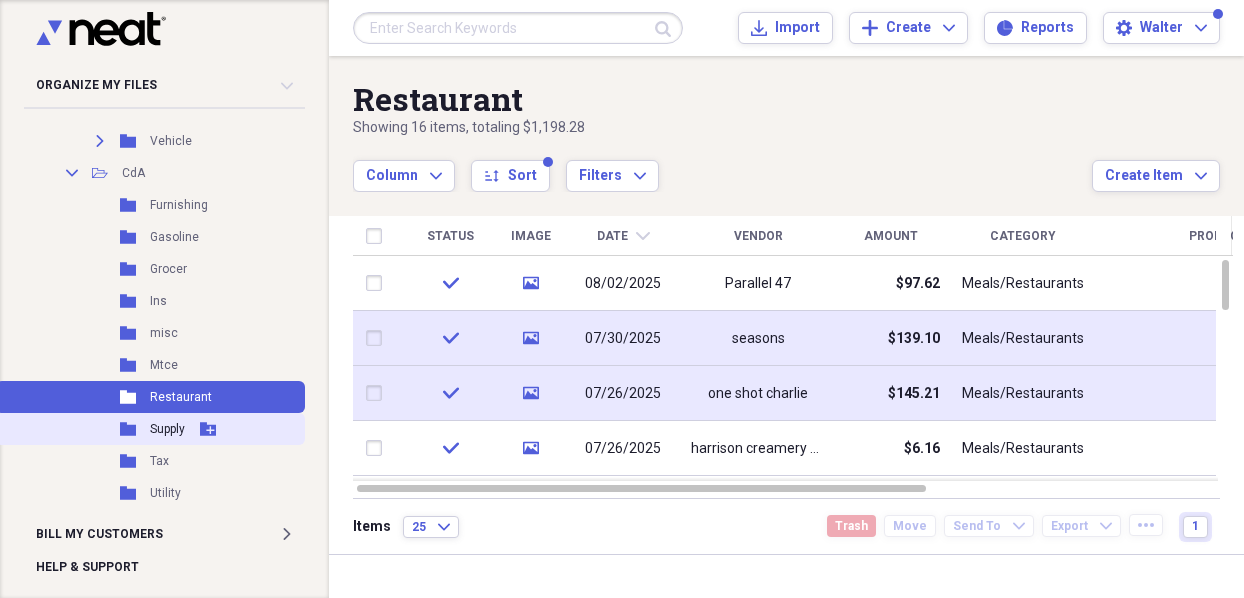 click 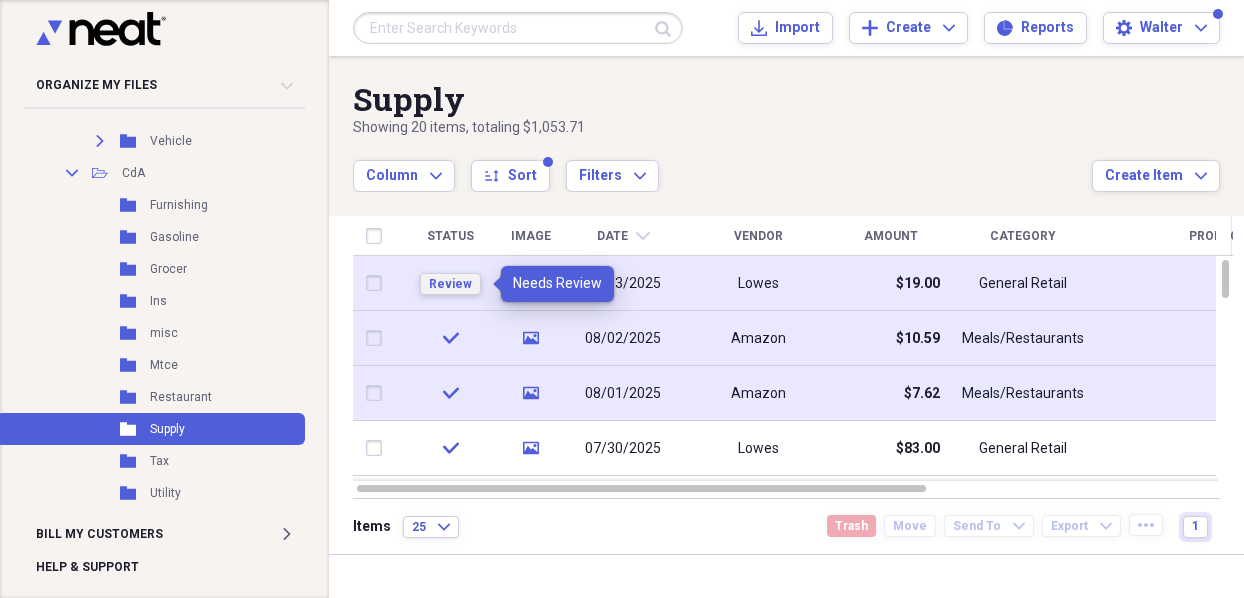 click on "Review" at bounding box center (450, 284) 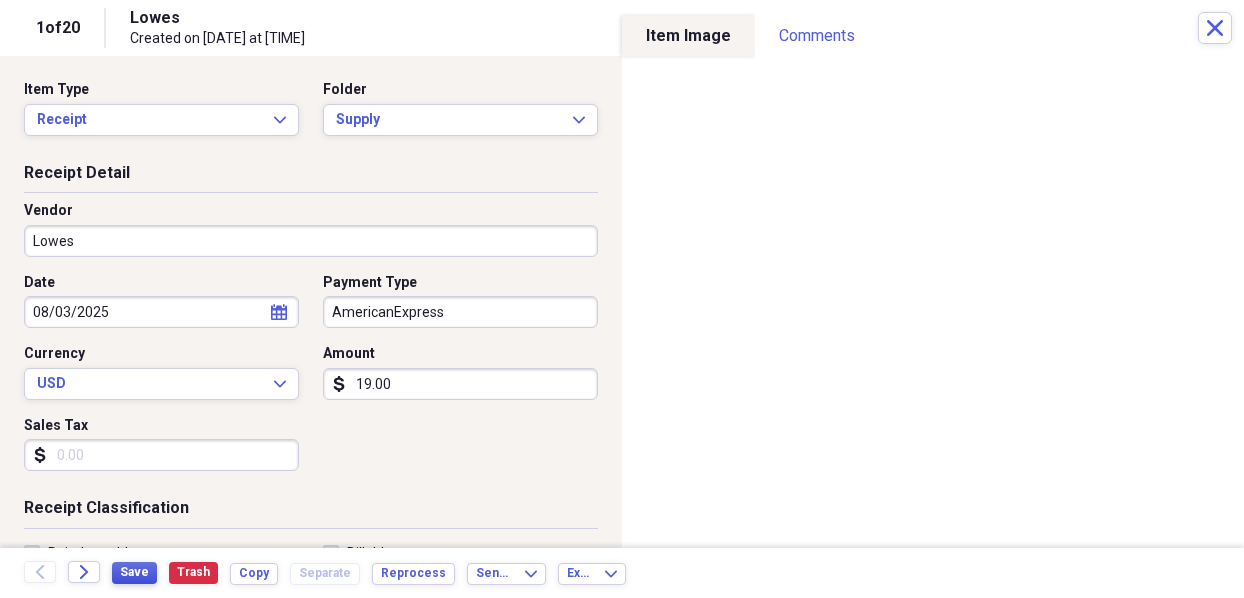 click on "Save" at bounding box center (134, 572) 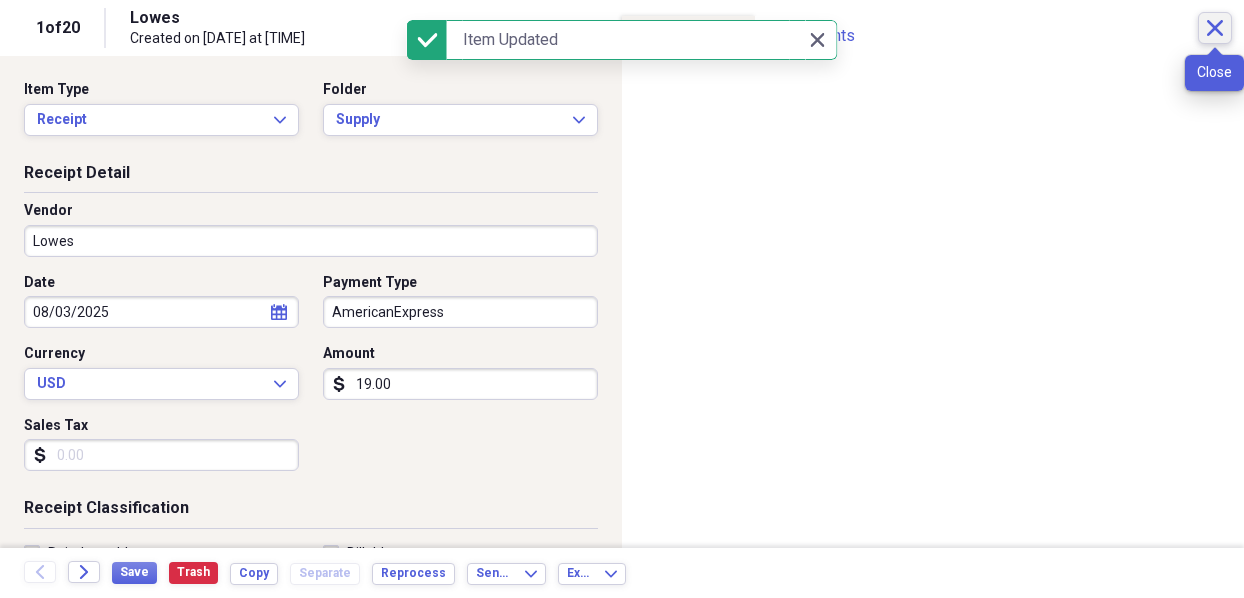 click on "Close" 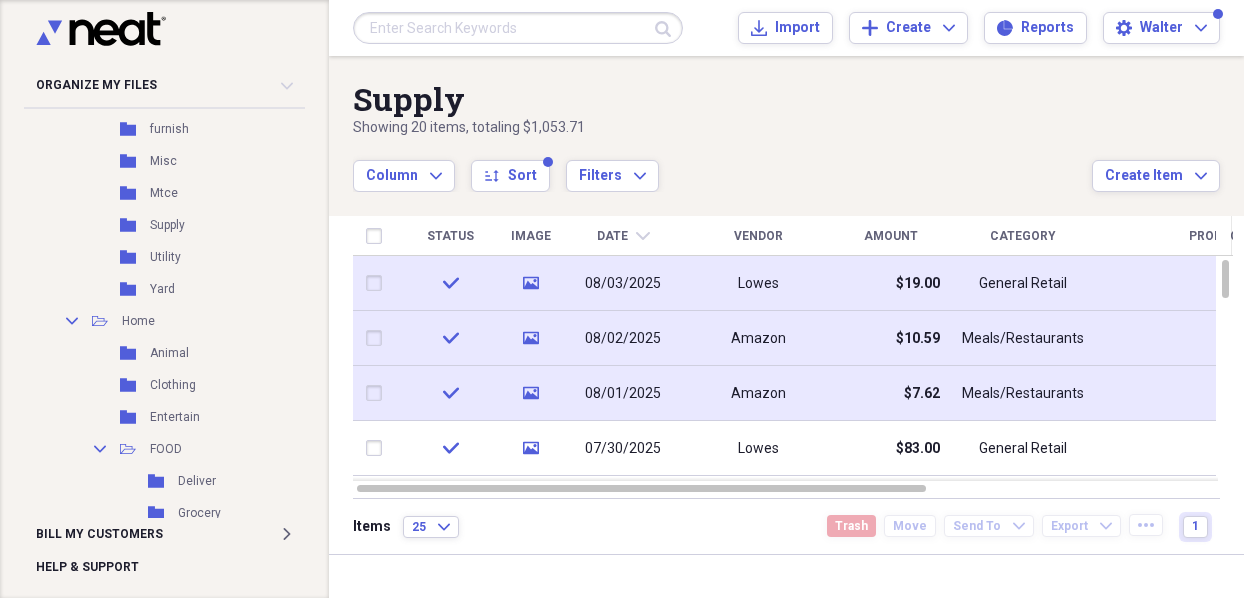 scroll, scrollTop: 1112, scrollLeft: 0, axis: vertical 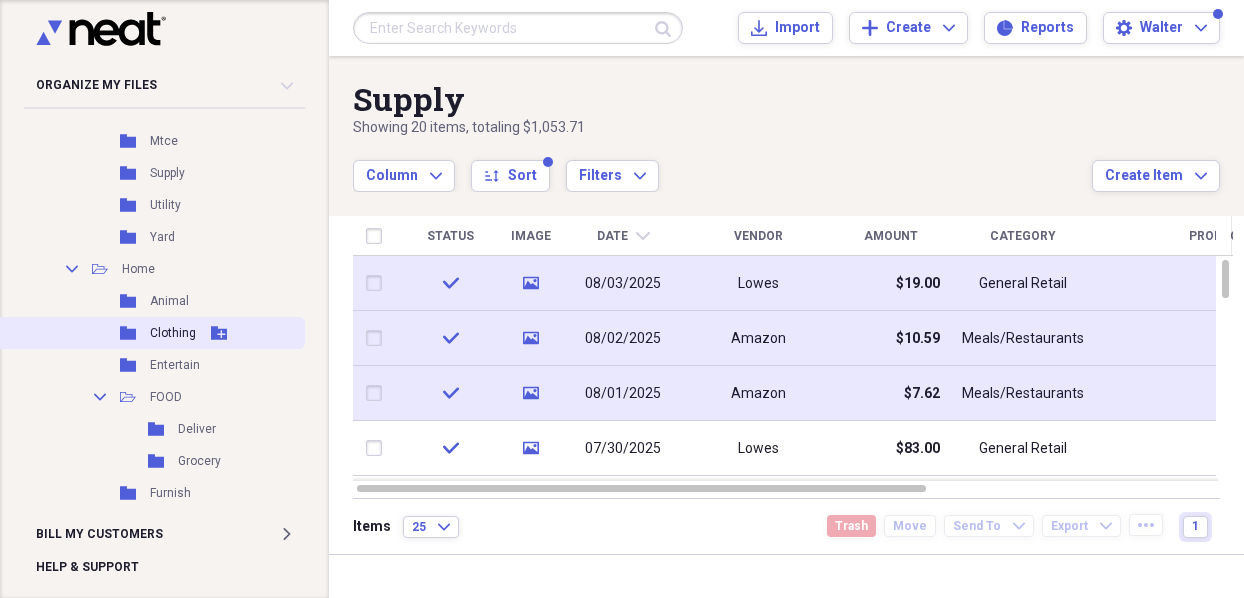 click 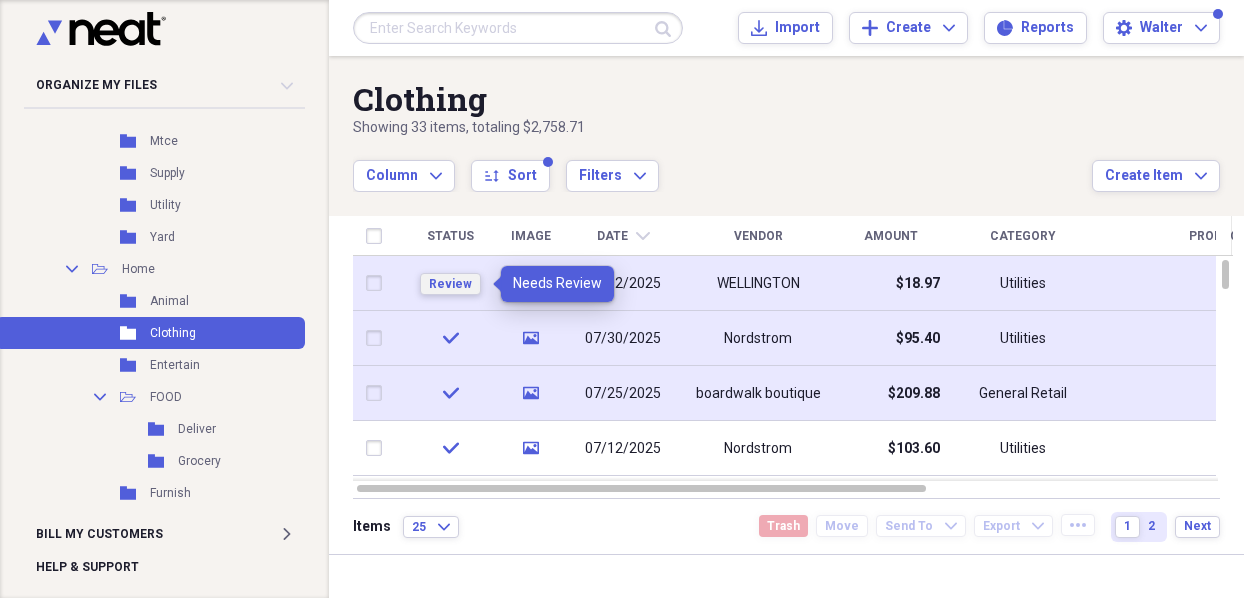 click on "Review" at bounding box center [450, 284] 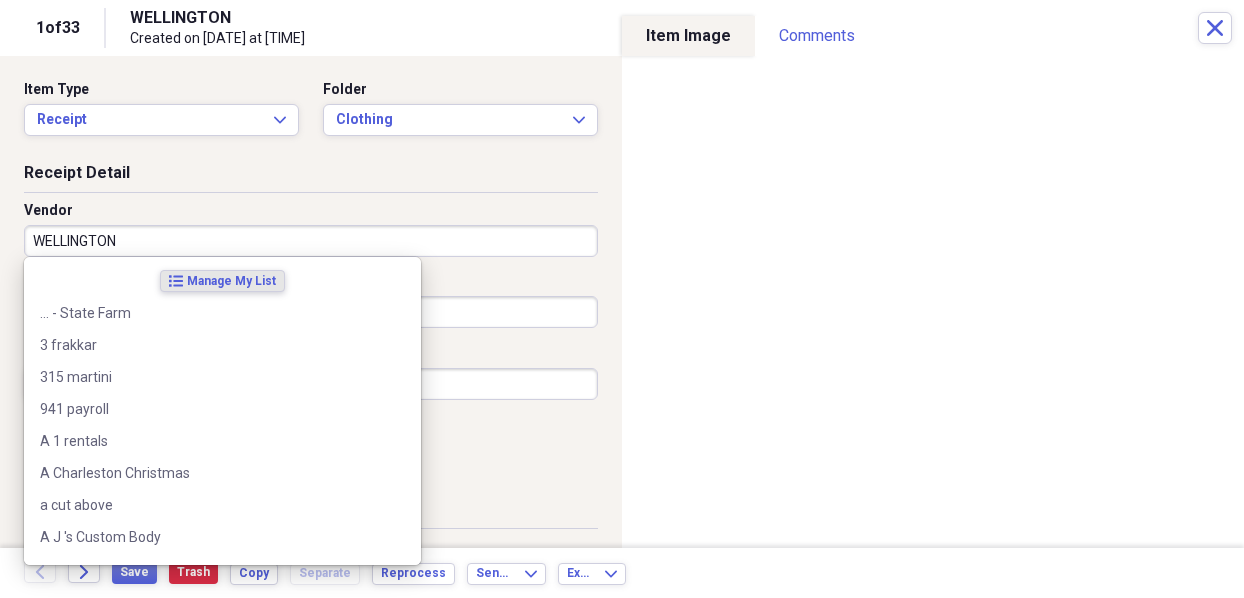 click on "WELLINGTON" at bounding box center (311, 241) 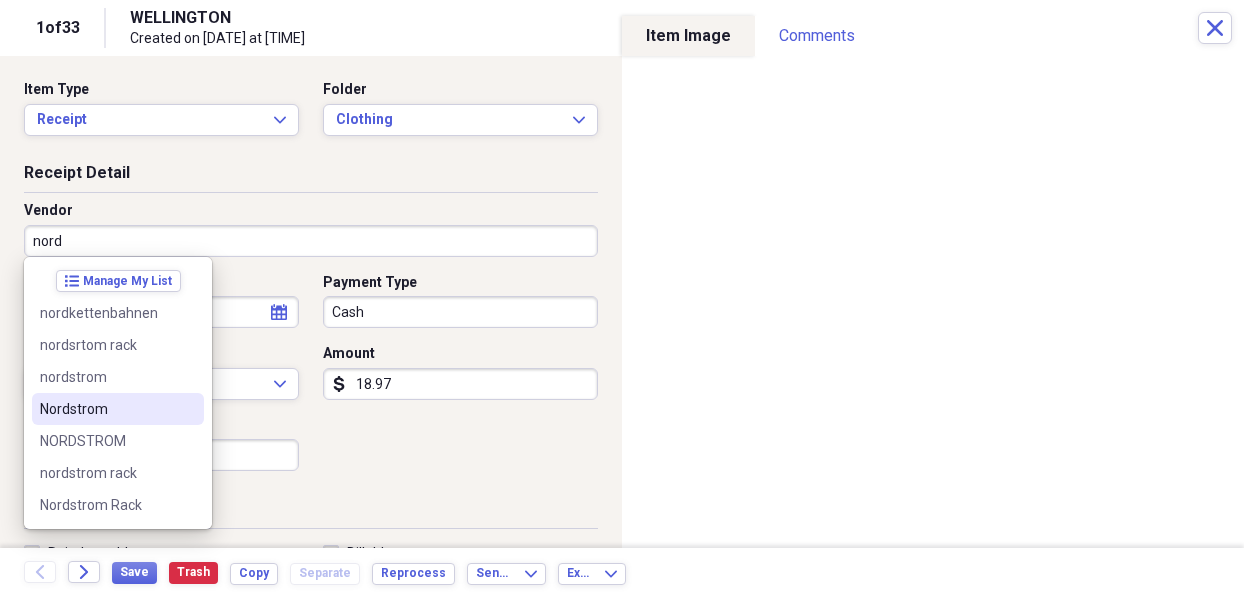 click on "Nordstrom" at bounding box center [106, 409] 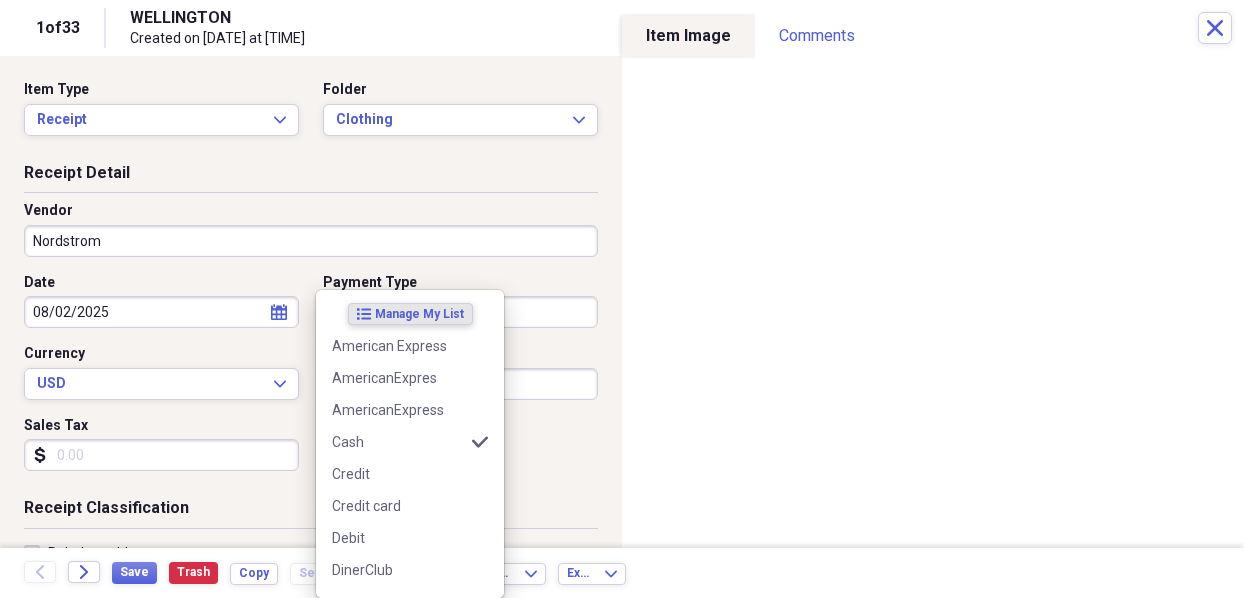 click on "Add Folder Folder [PERSON] Add Folder" at bounding box center [622, 299] 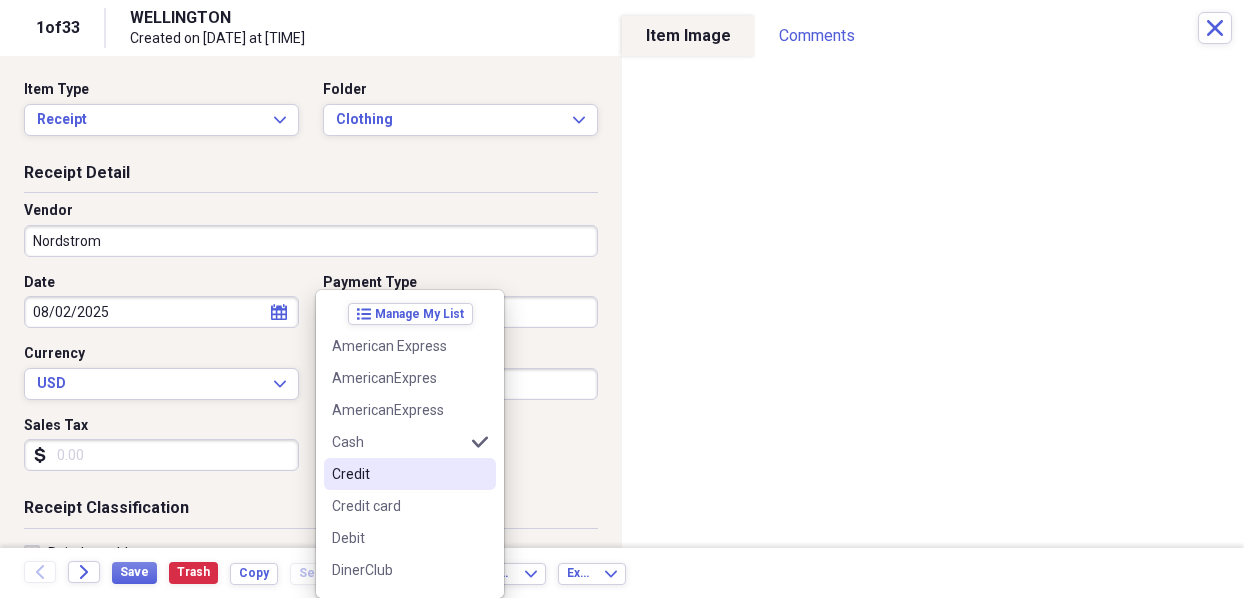 click on "Credit" at bounding box center [410, 474] 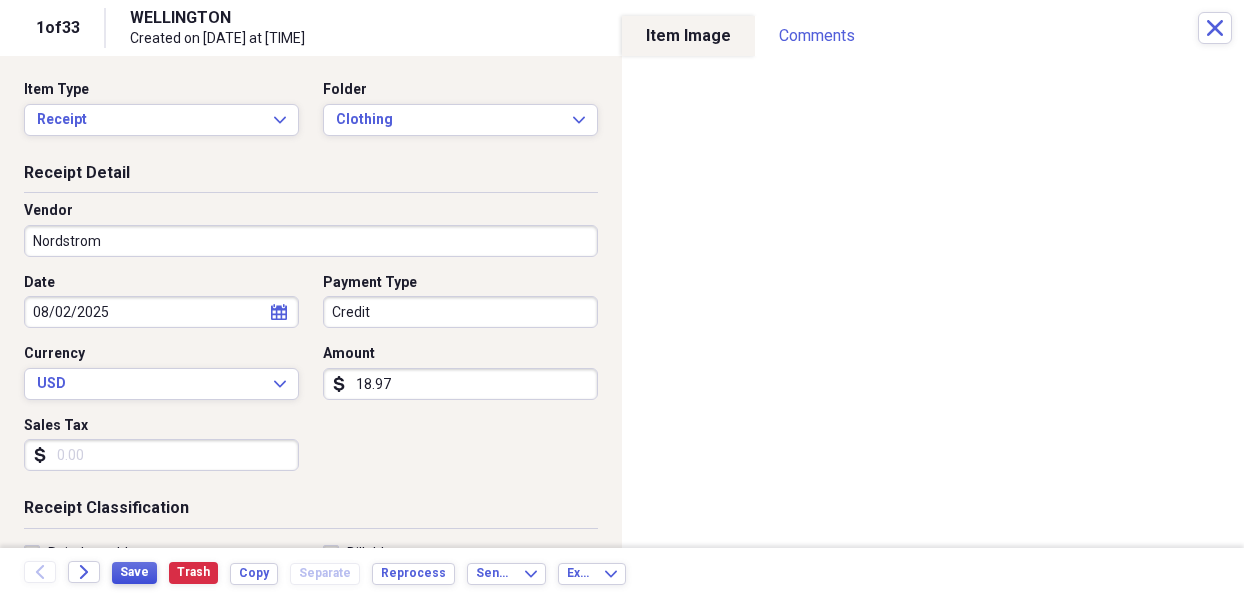 click on "Save" at bounding box center (134, 572) 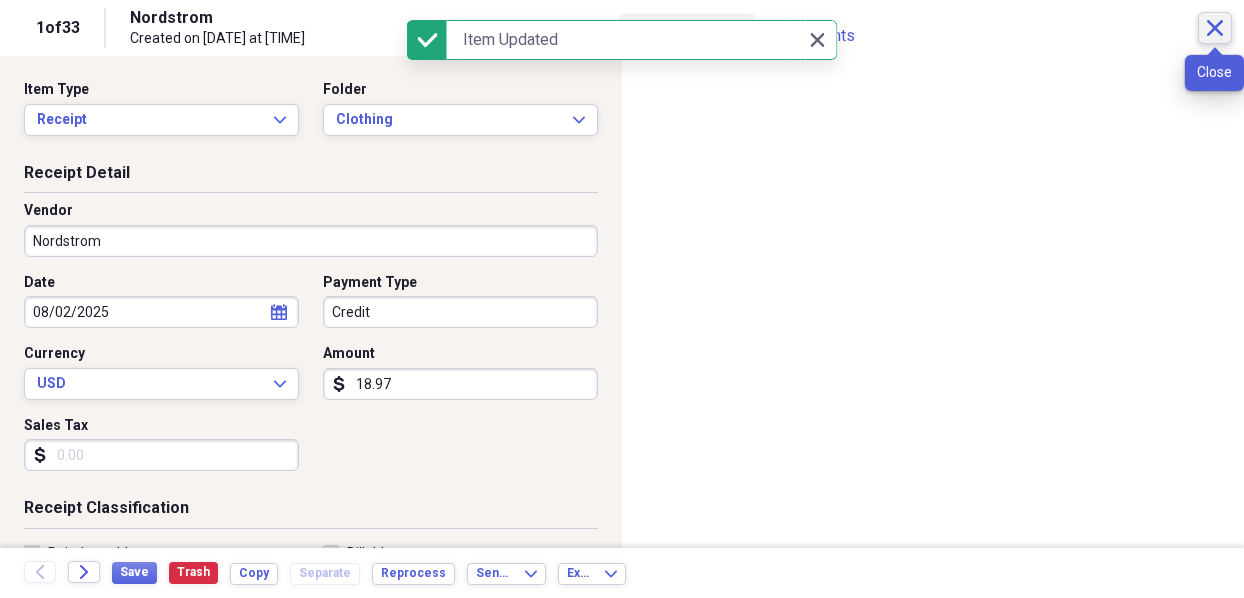 click on "Close" 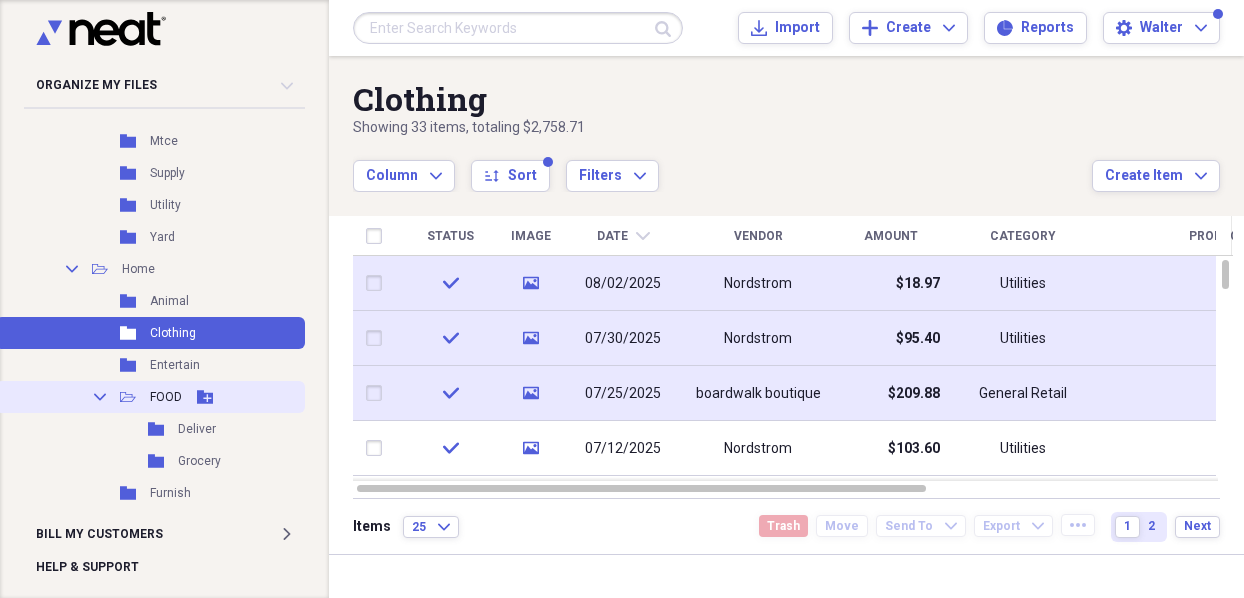 scroll, scrollTop: 1212, scrollLeft: 0, axis: vertical 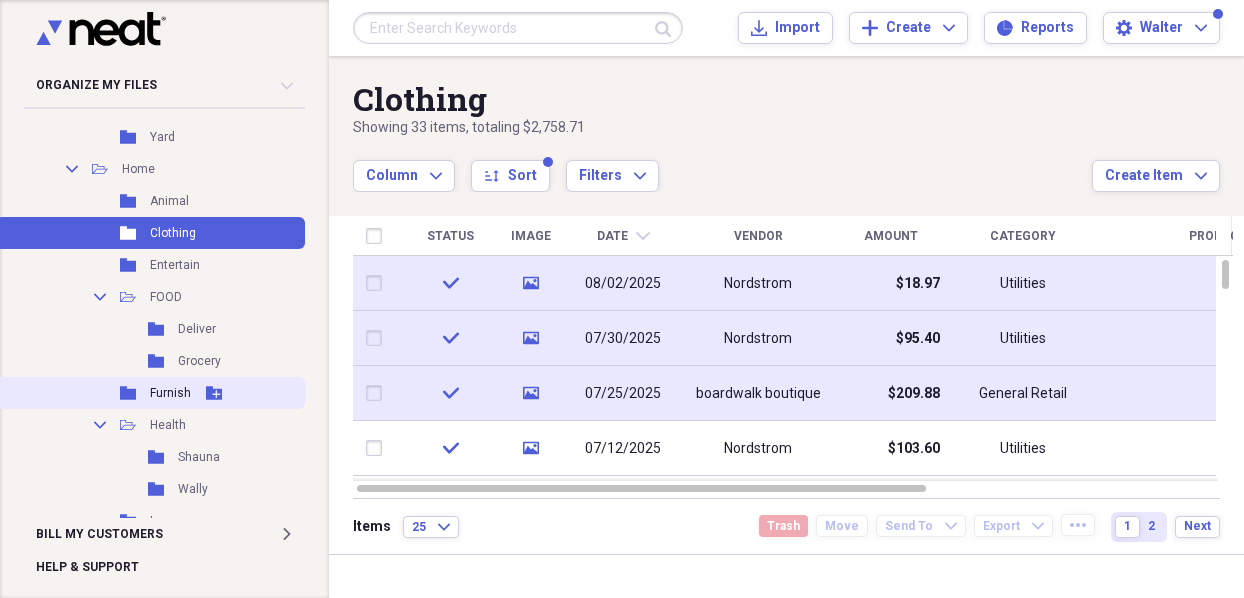 click on "Folder Furnish Add Folder" at bounding box center (150, 393) 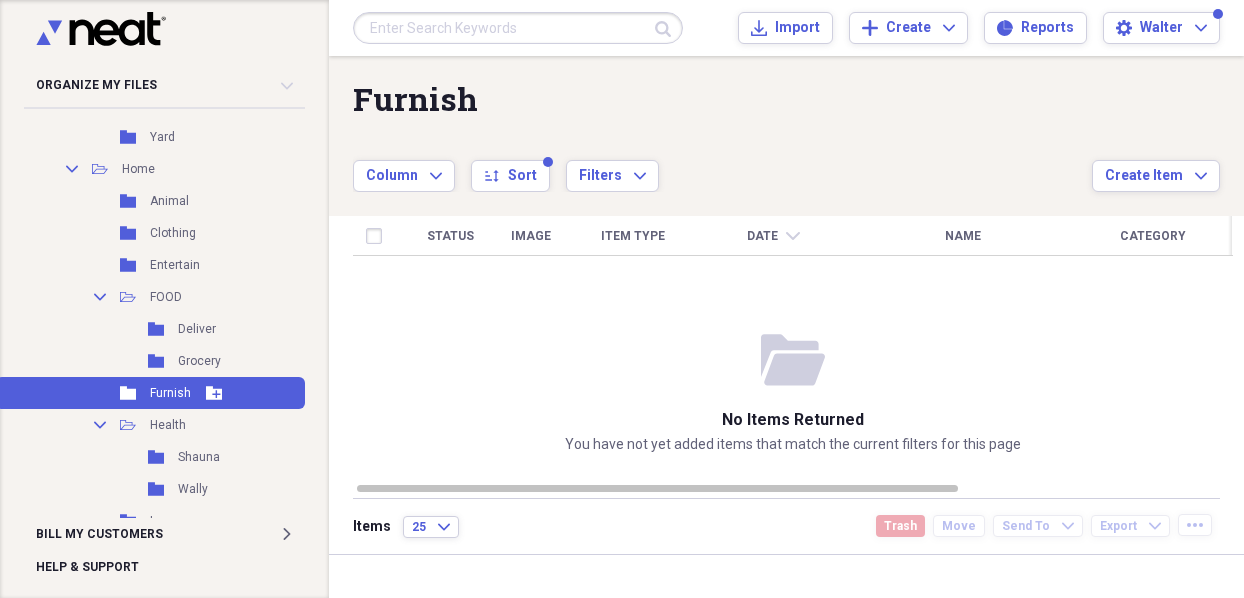 click on "Folder Furnish Add Folder" at bounding box center [150, 393] 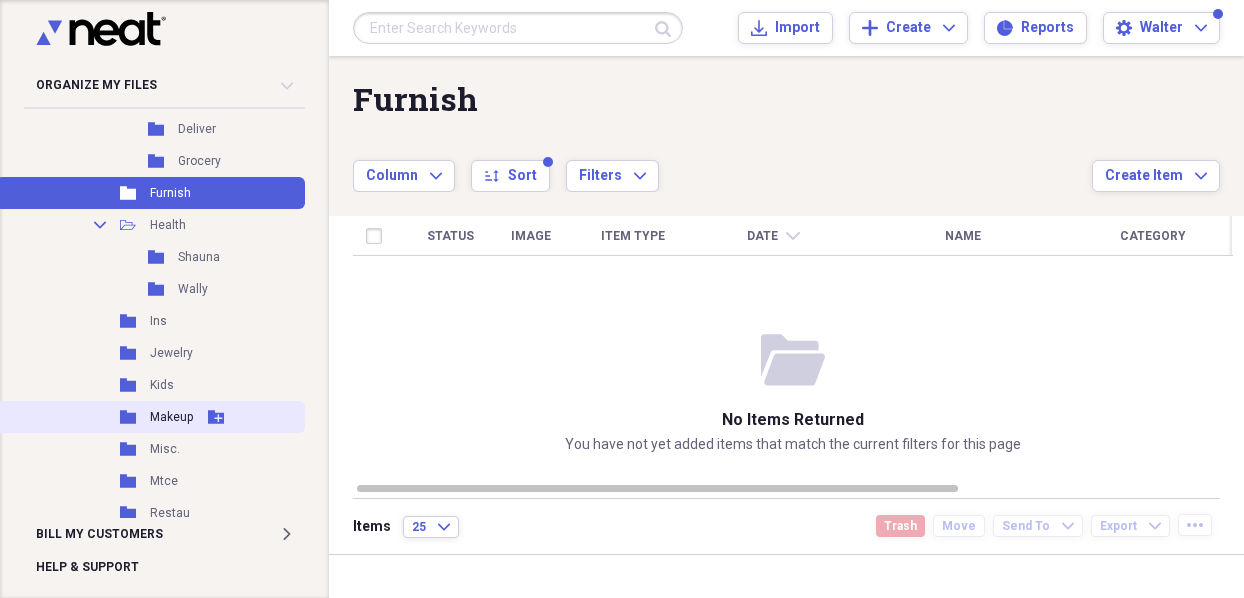 scroll, scrollTop: 1512, scrollLeft: 0, axis: vertical 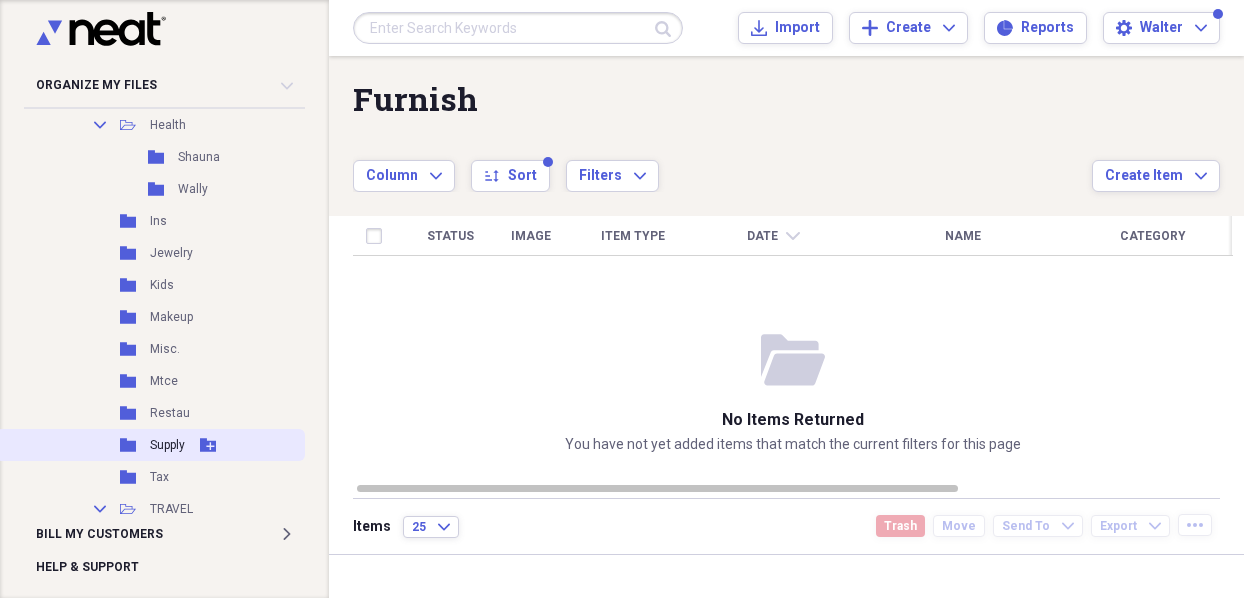 click 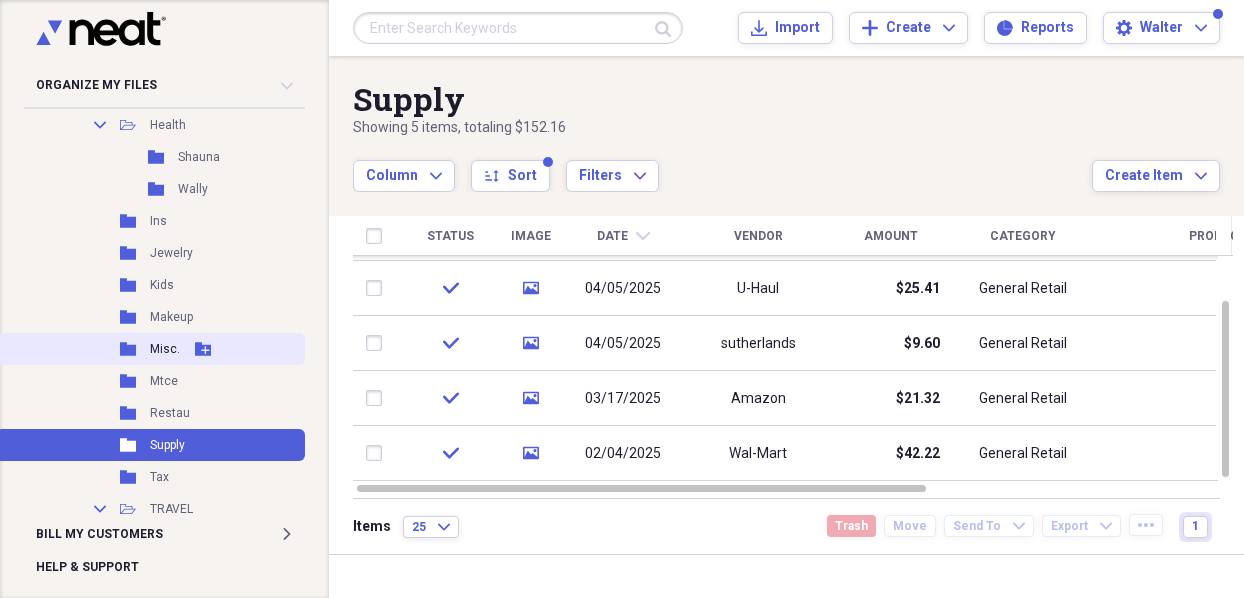 click 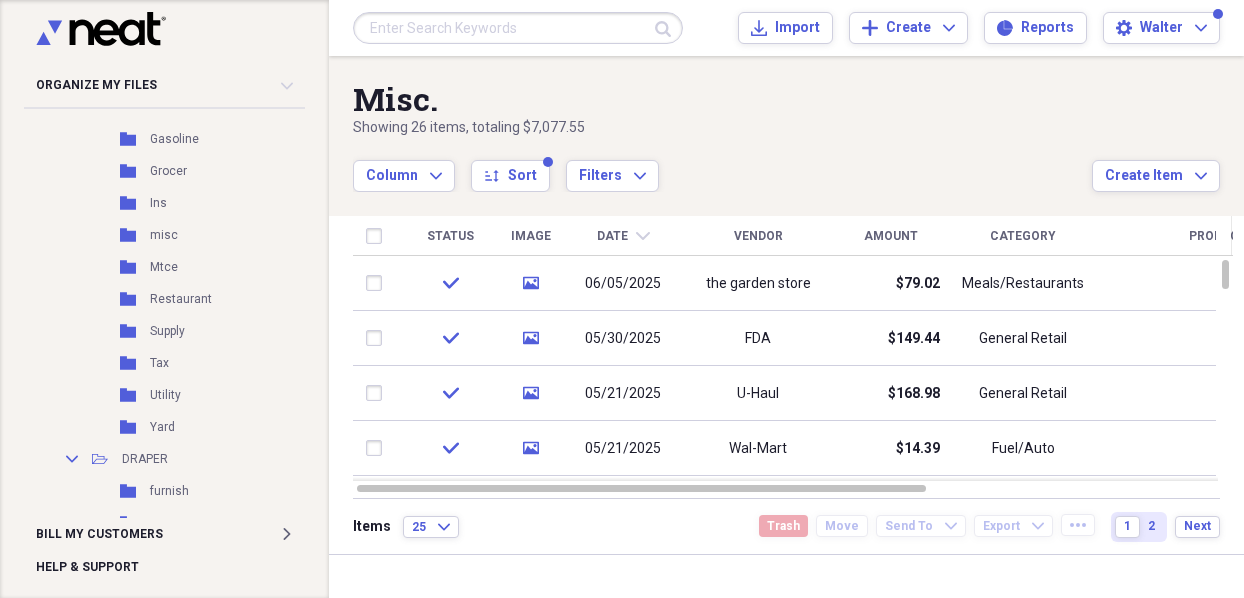 scroll, scrollTop: 712, scrollLeft: 0, axis: vertical 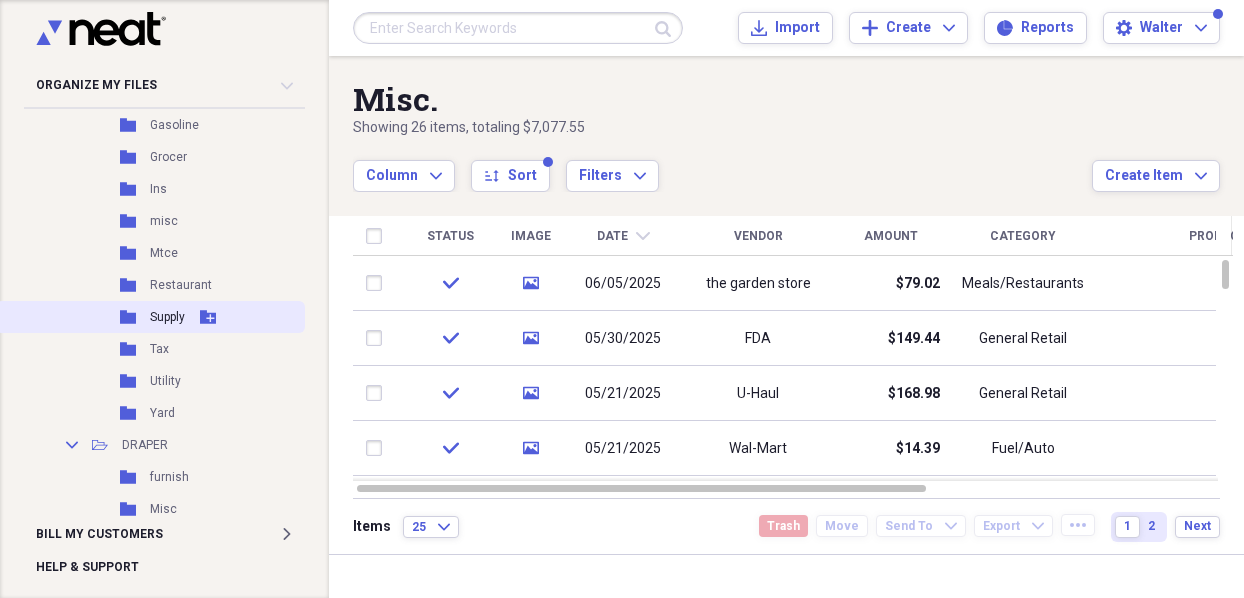 click 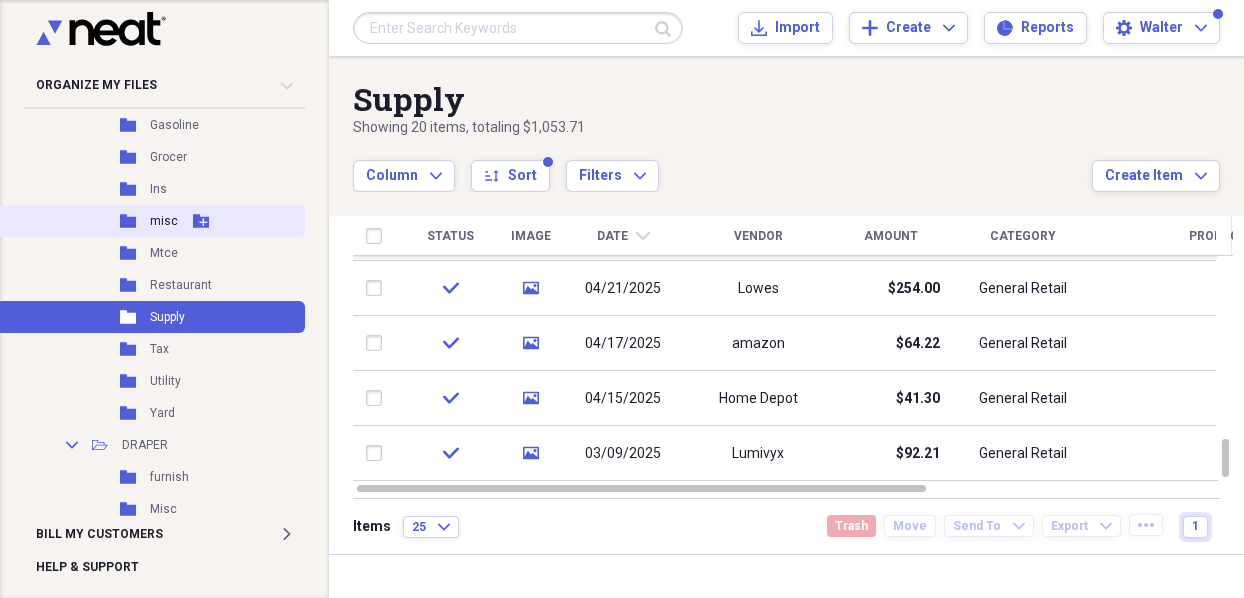 click 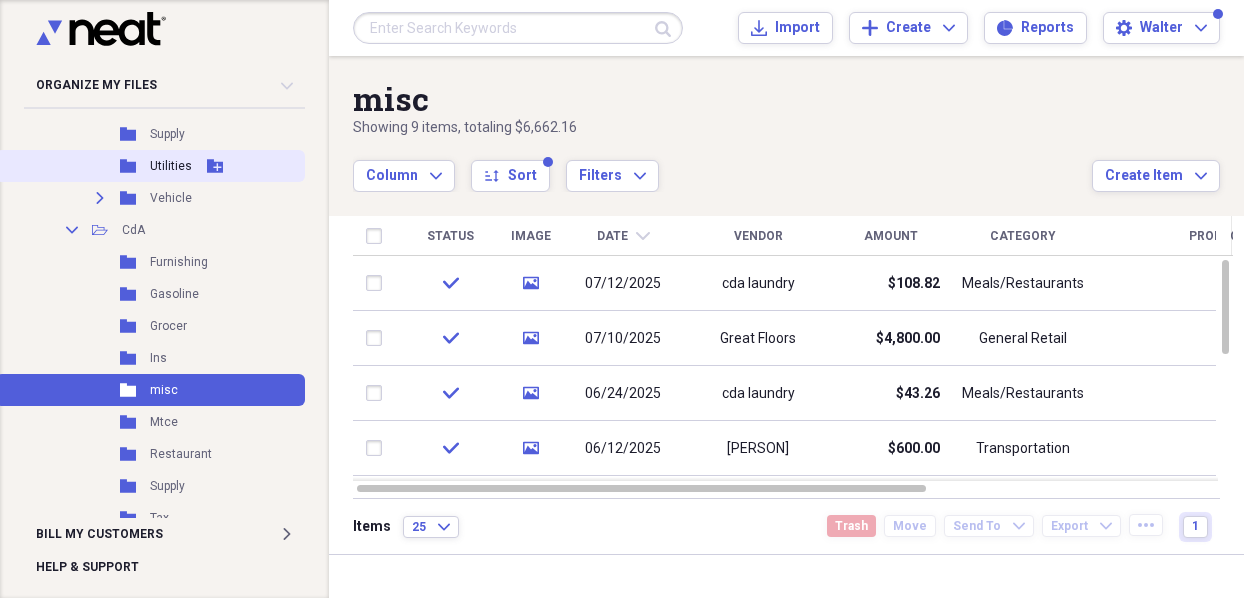 scroll, scrollTop: 512, scrollLeft: 0, axis: vertical 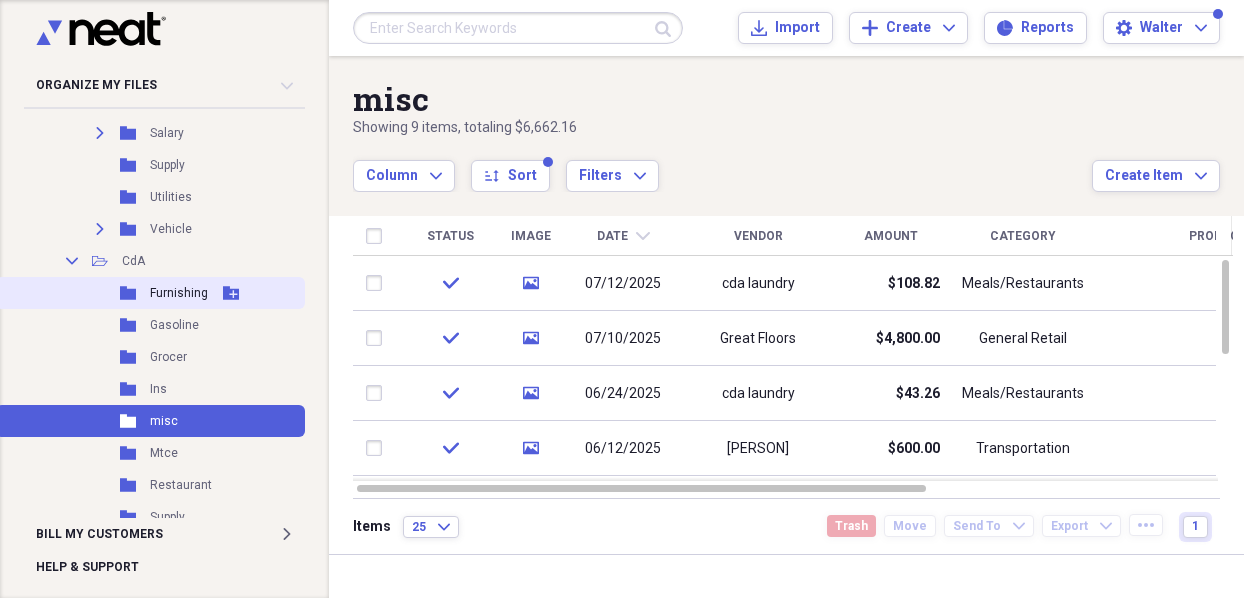 click on "Furnishing" at bounding box center (179, 293) 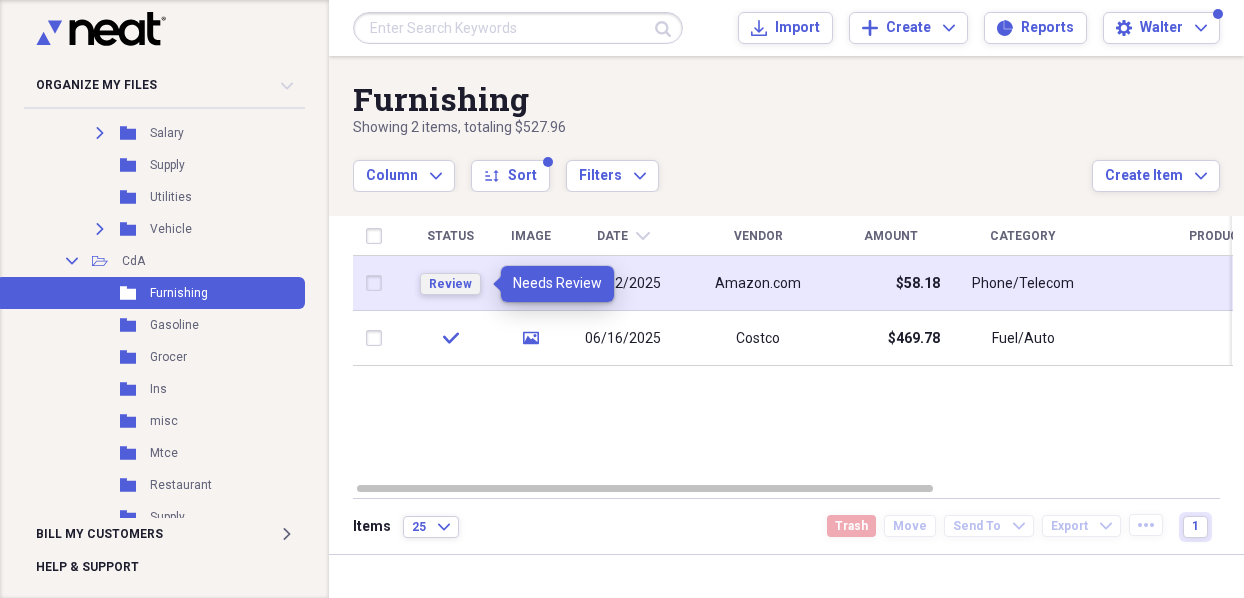 click on "Review" at bounding box center [450, 284] 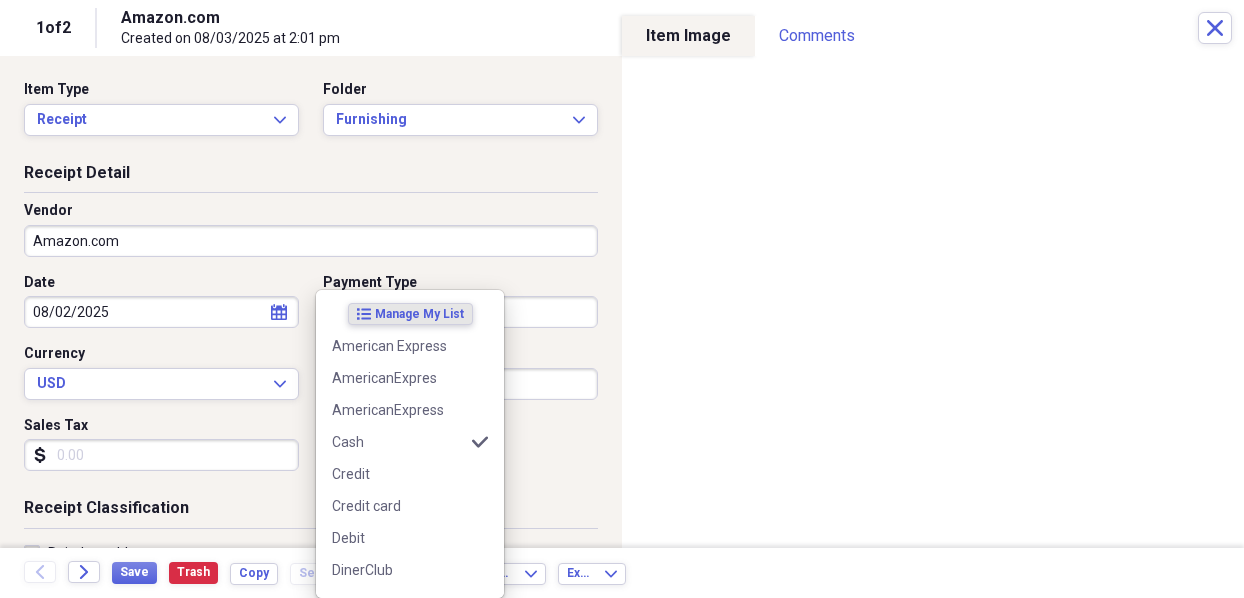 click on "Organize My Files 1 Collapse Unfiled Needs Review 1 Unfiled All Files Unfiled Unfiled Unfiled Saved Reports Collapse My Cabinet My Cabinet Add Folder Expand Folder 2021 Add Folder Expand Folder 2022 Add Folder Expand Folder 2023 Add Folder Expand Folder 2024 Add Folder Collapse Open Folder 2025 Add Folder Collapse Open Folder BUSINESS Add Folder Folder Accountant Add Folder Folder Athena Add Folder Folder Fees Add Folder Folder Insurance Add Folder Folder Misc Add Folder Expand Folder Salary Add Folder Folder Supply Add Folder Folder Utilities Add Folder Expand Folder Vehicle Add Folder Collapse Open Folder CdA Add Folder Folder Furnishing Add Folder Folder Gasoline Add Folder Folder Grocer Add Folder Folder Ins Add Folder Folder misc Add Folder Folder Mtce Add Folder Folder Restaurant Add Folder Folder Supply Add Folder Folder Tax Add Folder Folder Utility Add Folder Folder Yard Add Folder Collapse Open Folder DRAPER Add Folder Folder furnish Add Folder Folder Misc Add Folder Folder Mtce Add Folder Folder IT" at bounding box center [622, 299] 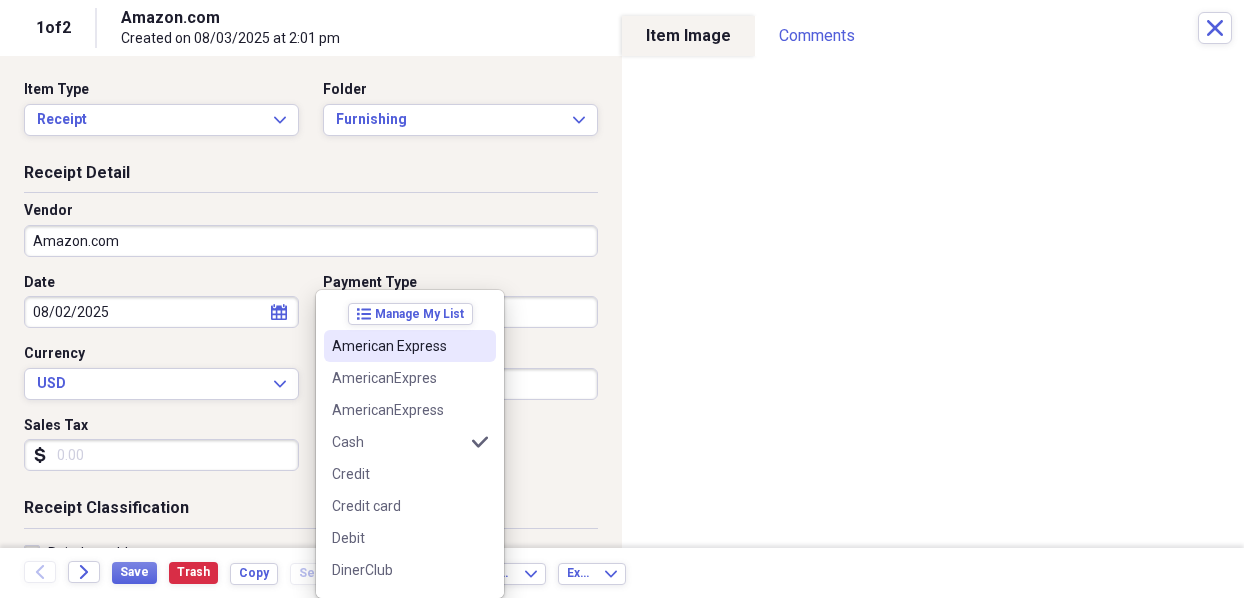 click on "American Express" at bounding box center [398, 346] 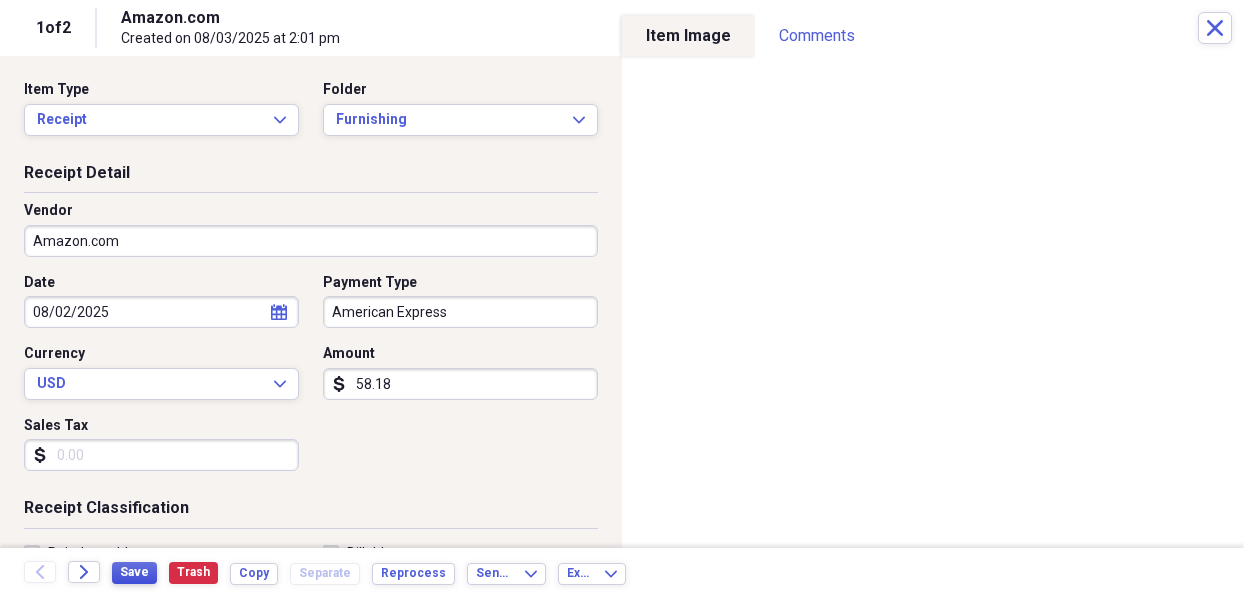 click on "Save" at bounding box center [134, 572] 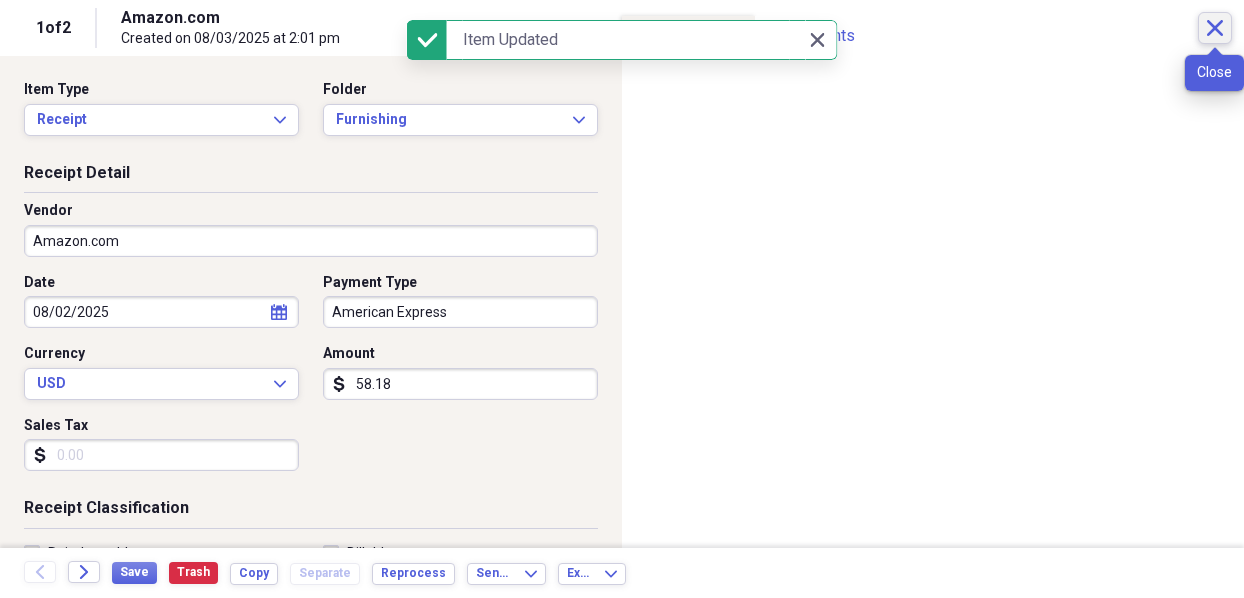click 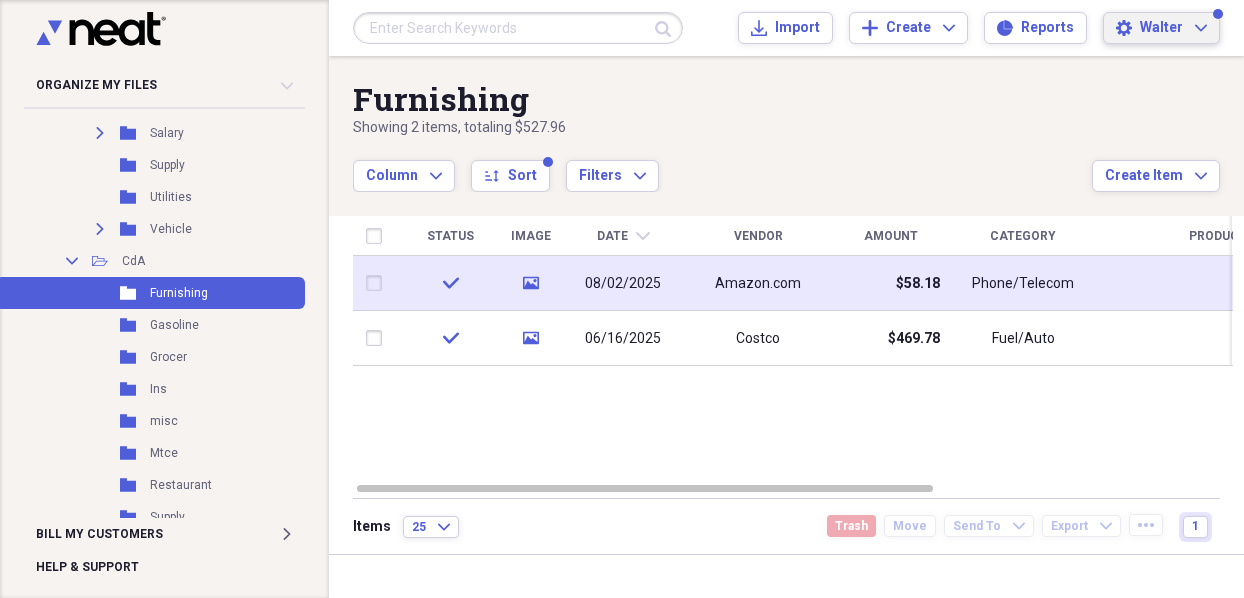 click on "Expand" 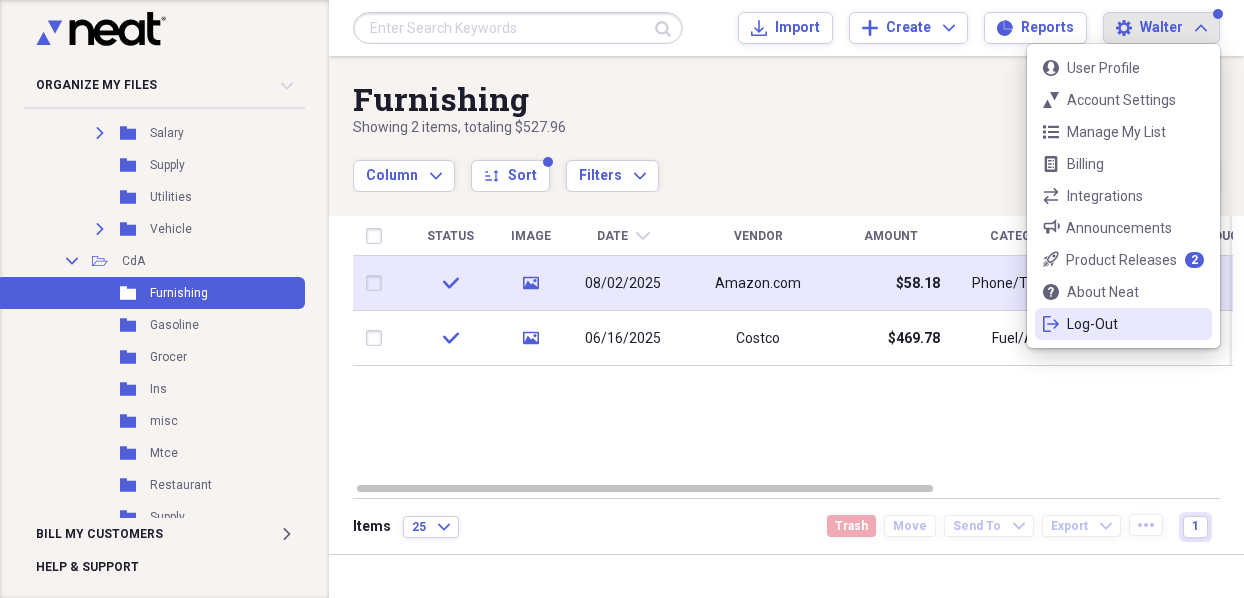 click on "Log-Out" at bounding box center (1123, 324) 